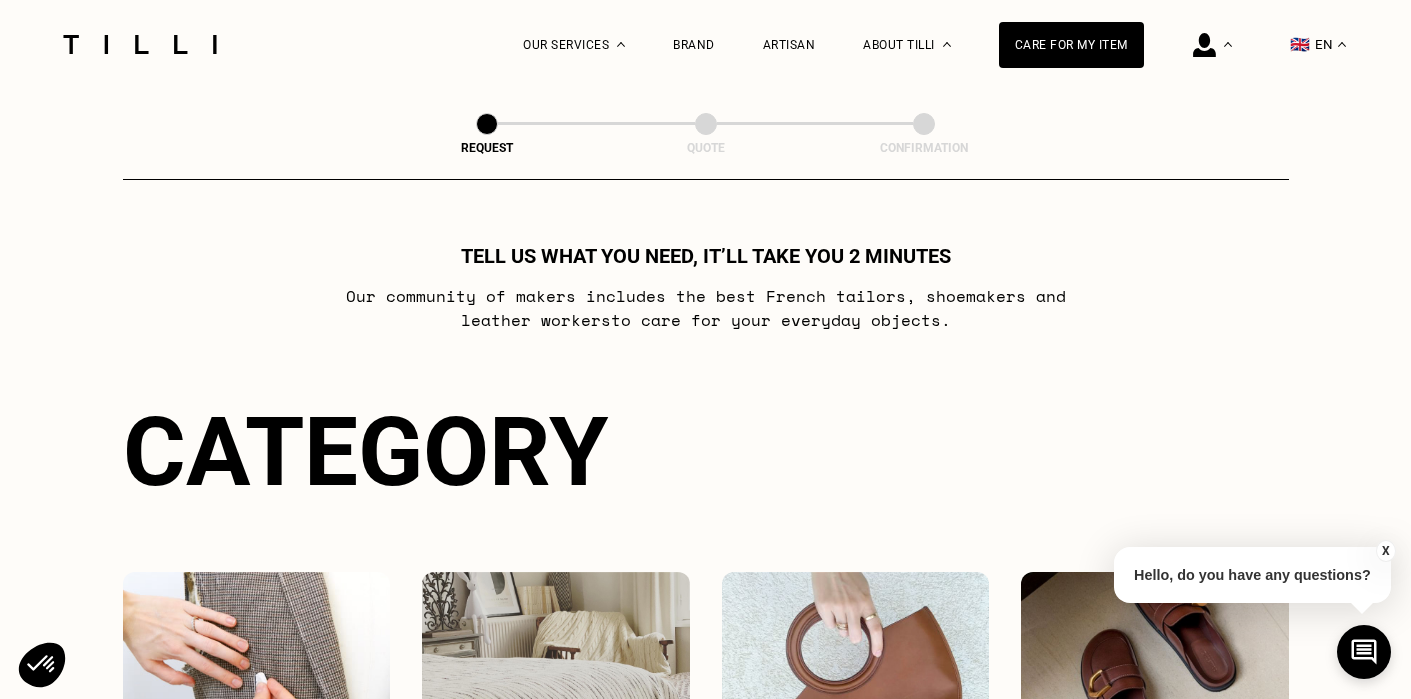 scroll, scrollTop: 0, scrollLeft: 0, axis: both 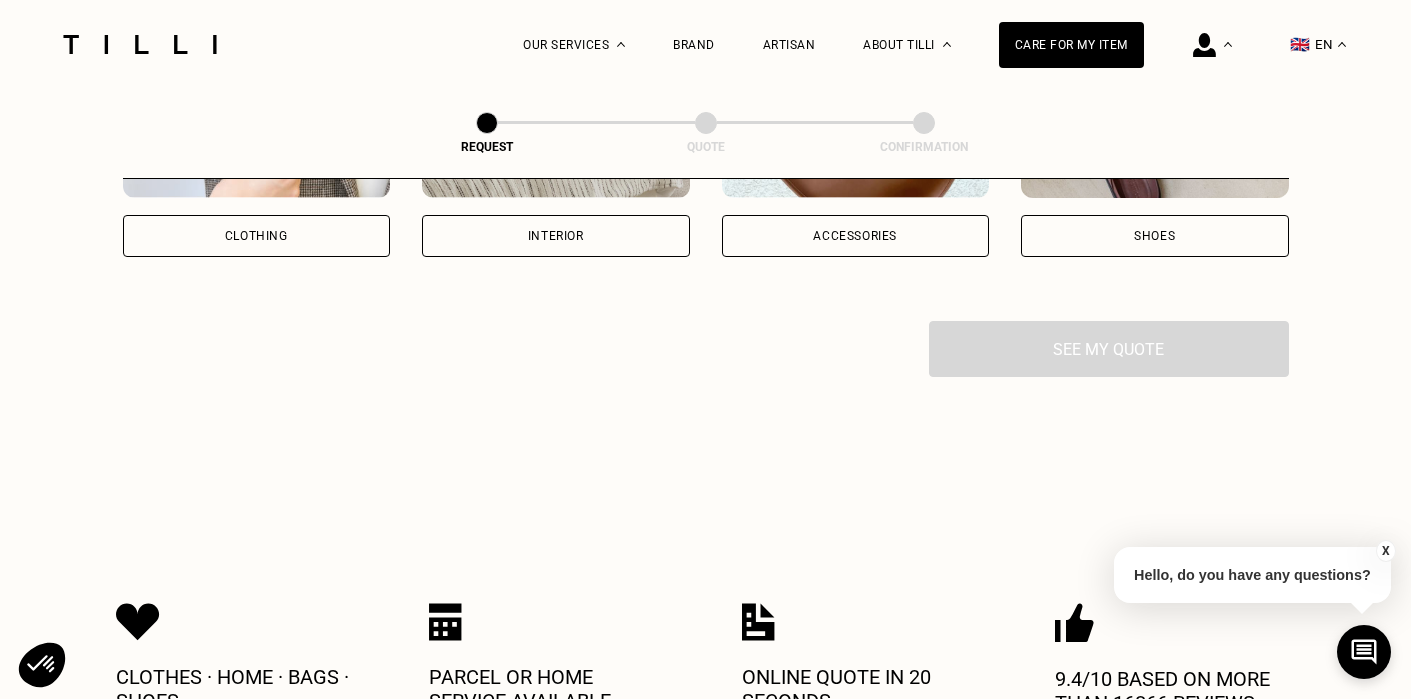 click on "Clothing" at bounding box center (257, 137) 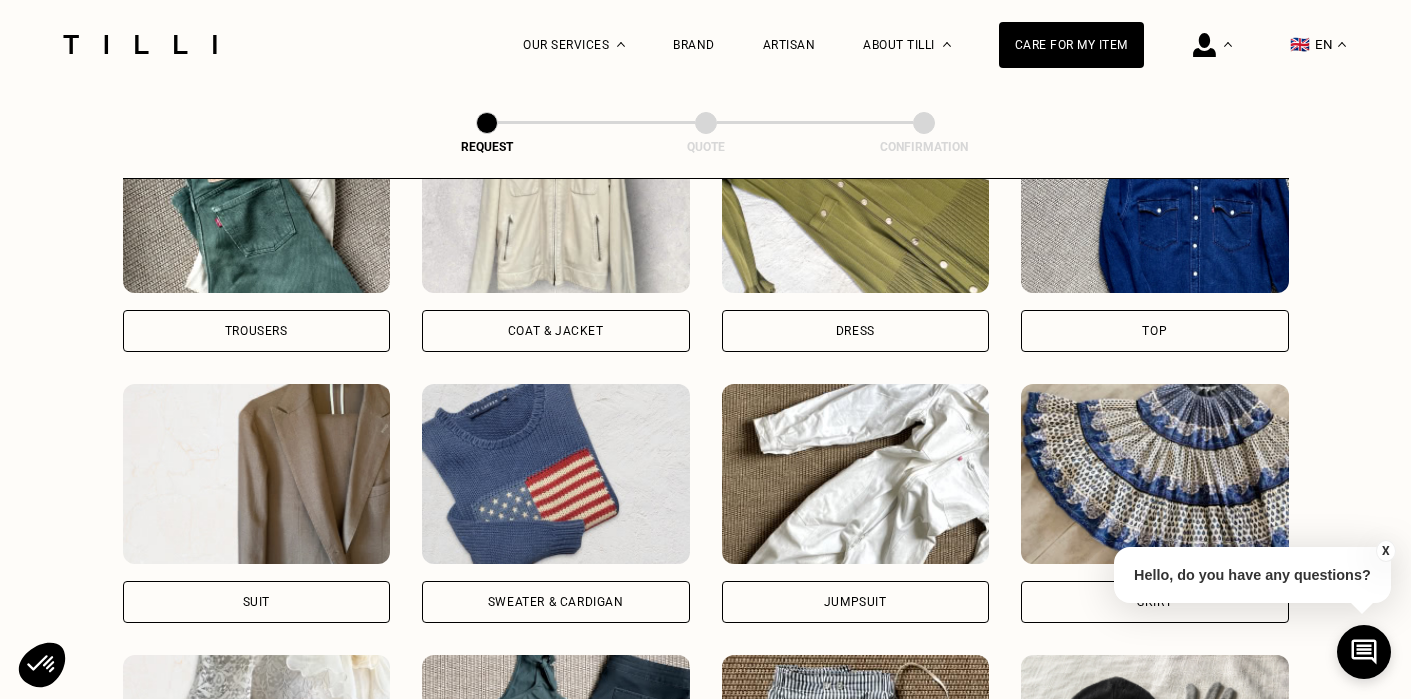 scroll, scrollTop: 1004, scrollLeft: 0, axis: vertical 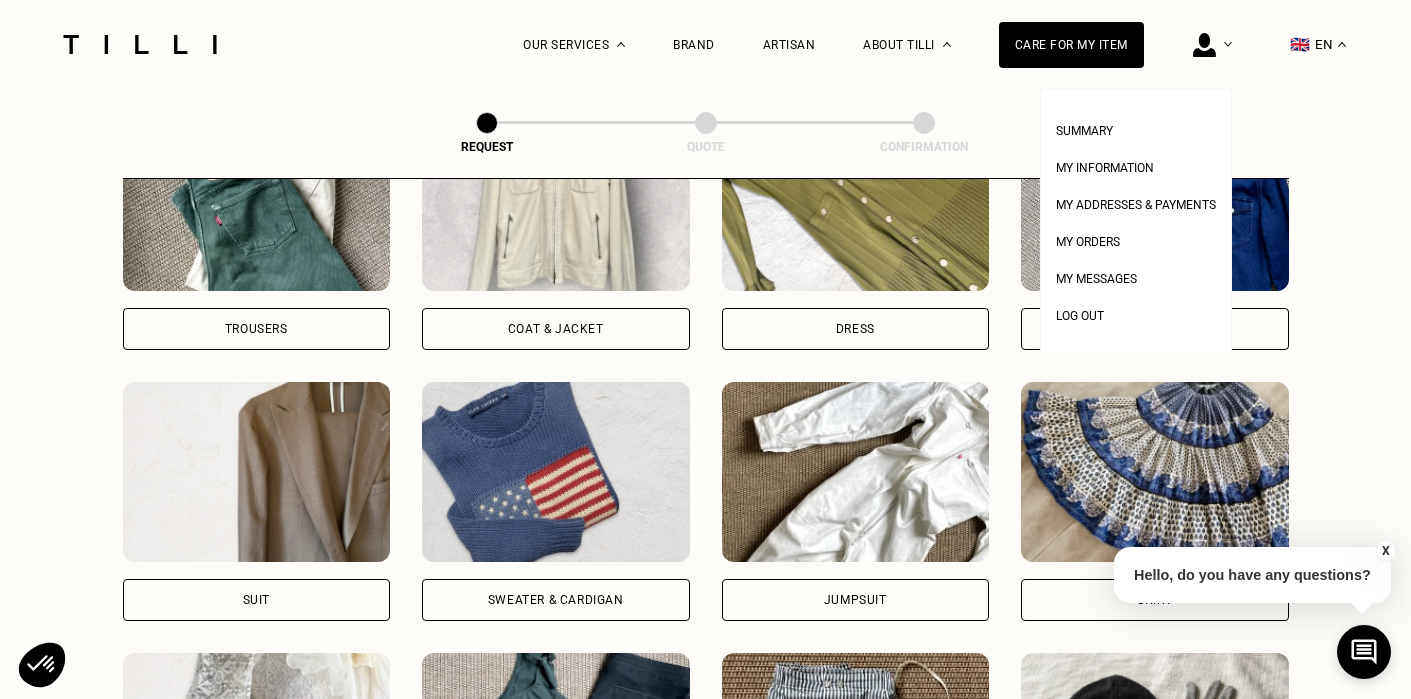 click at bounding box center (1204, 45) 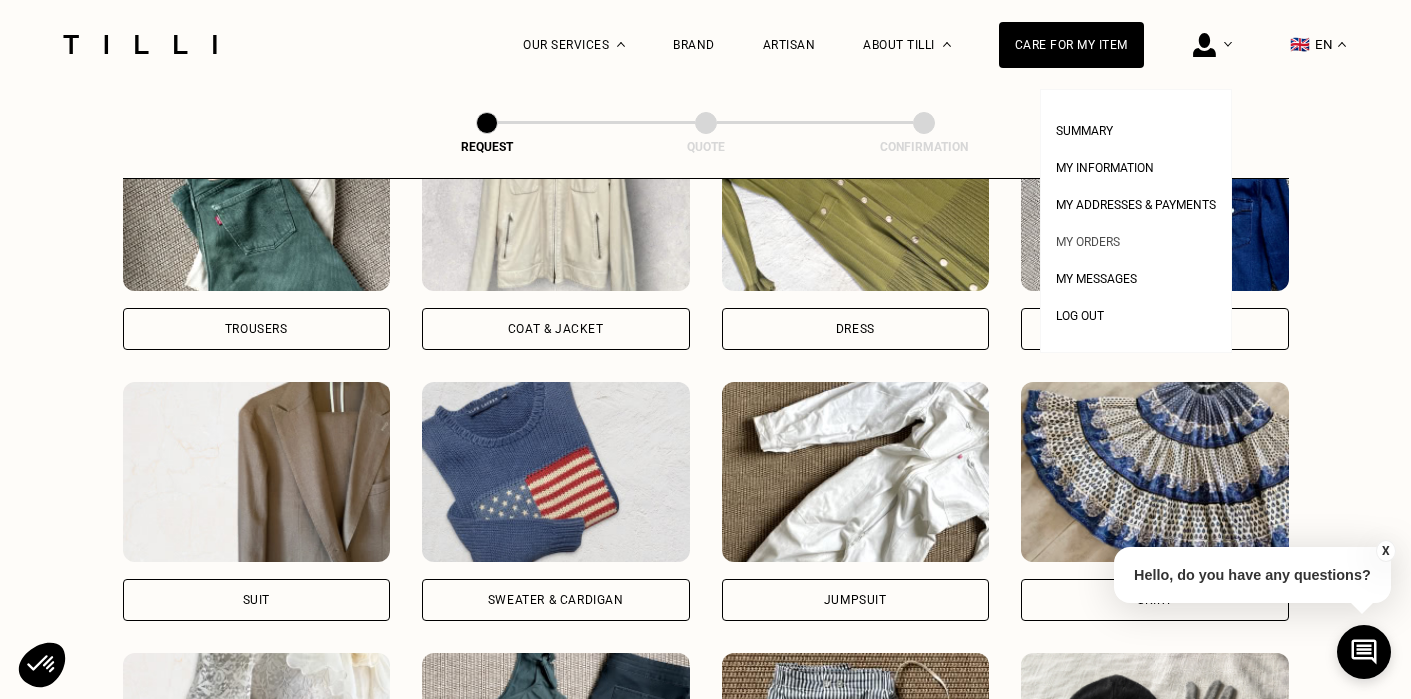 click on "My orders" at bounding box center [1136, 239] 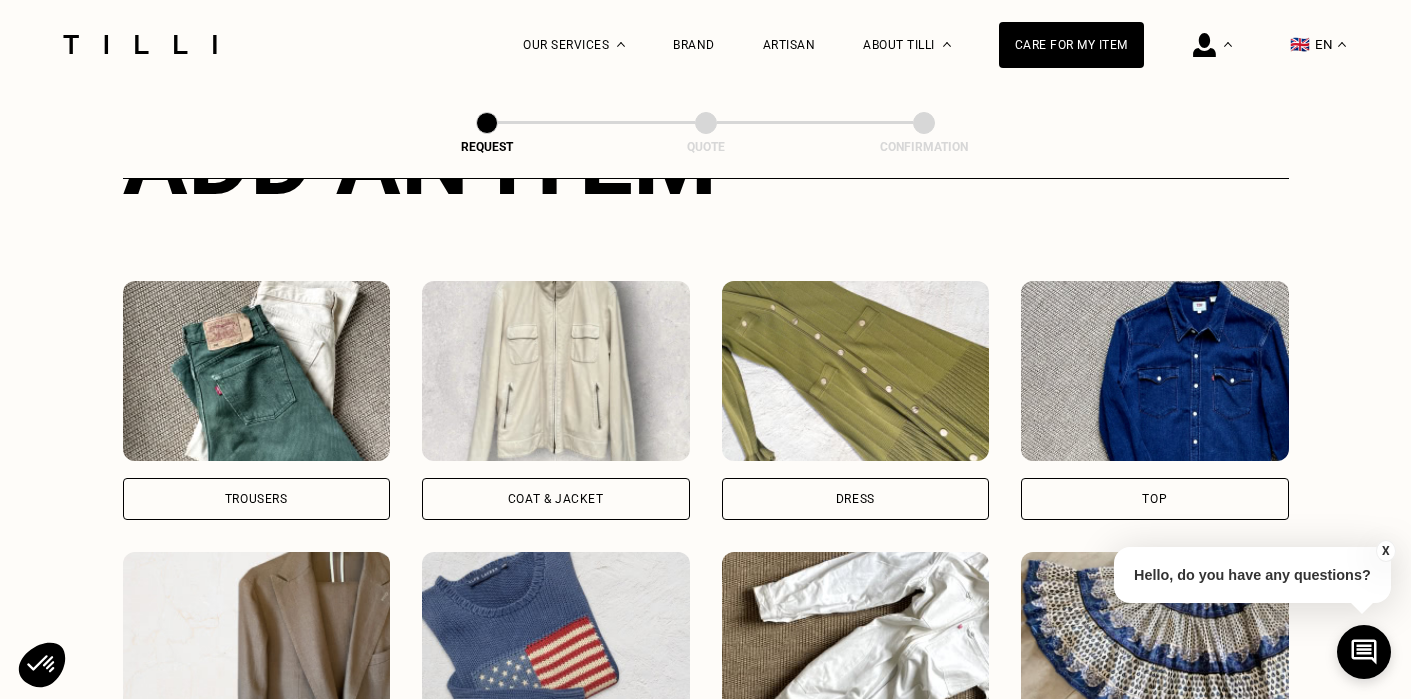 scroll, scrollTop: 834, scrollLeft: 0, axis: vertical 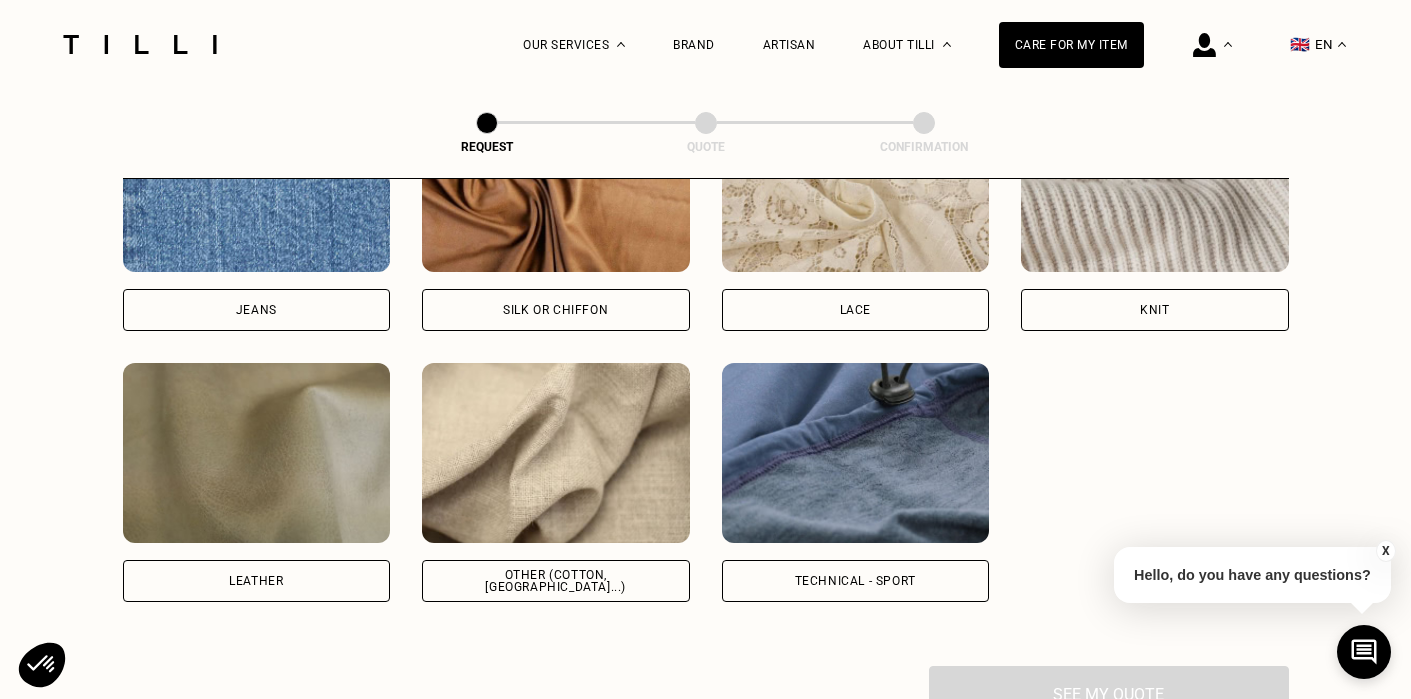 click on "Technical - Sport" at bounding box center (855, 581) 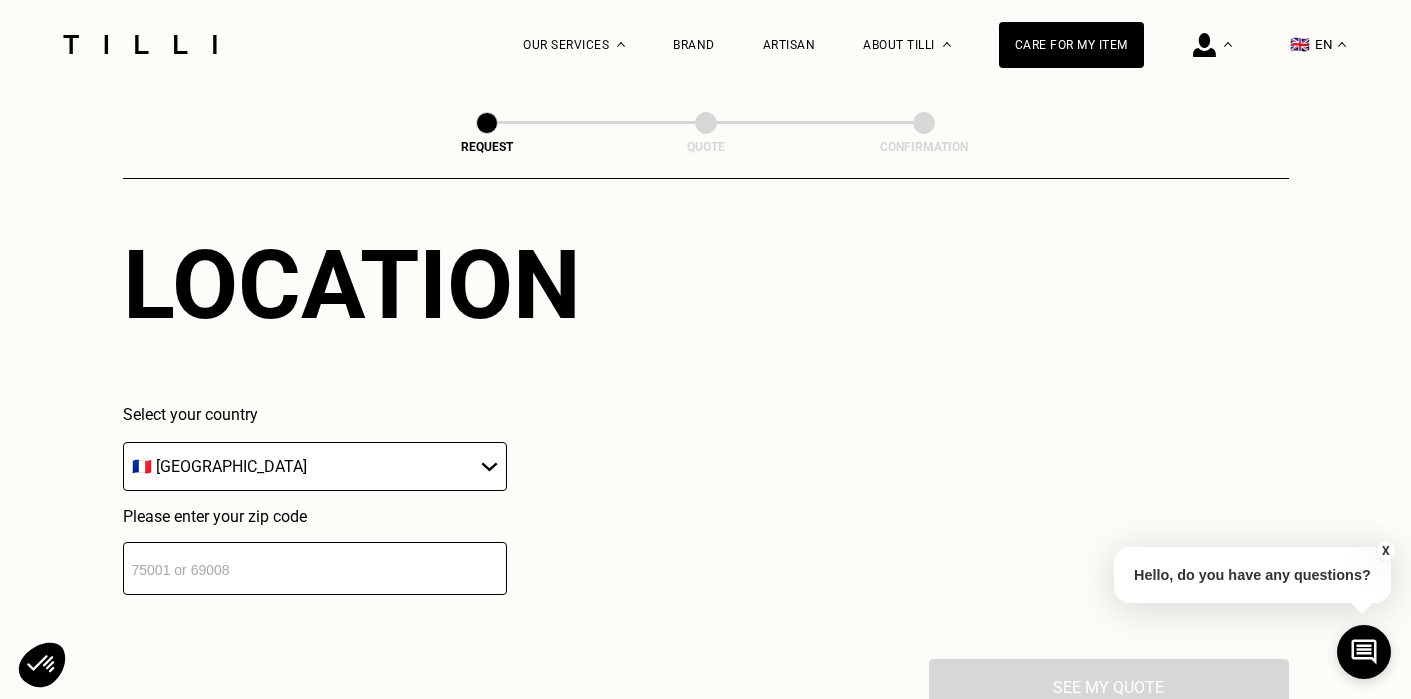 scroll, scrollTop: 2844, scrollLeft: 0, axis: vertical 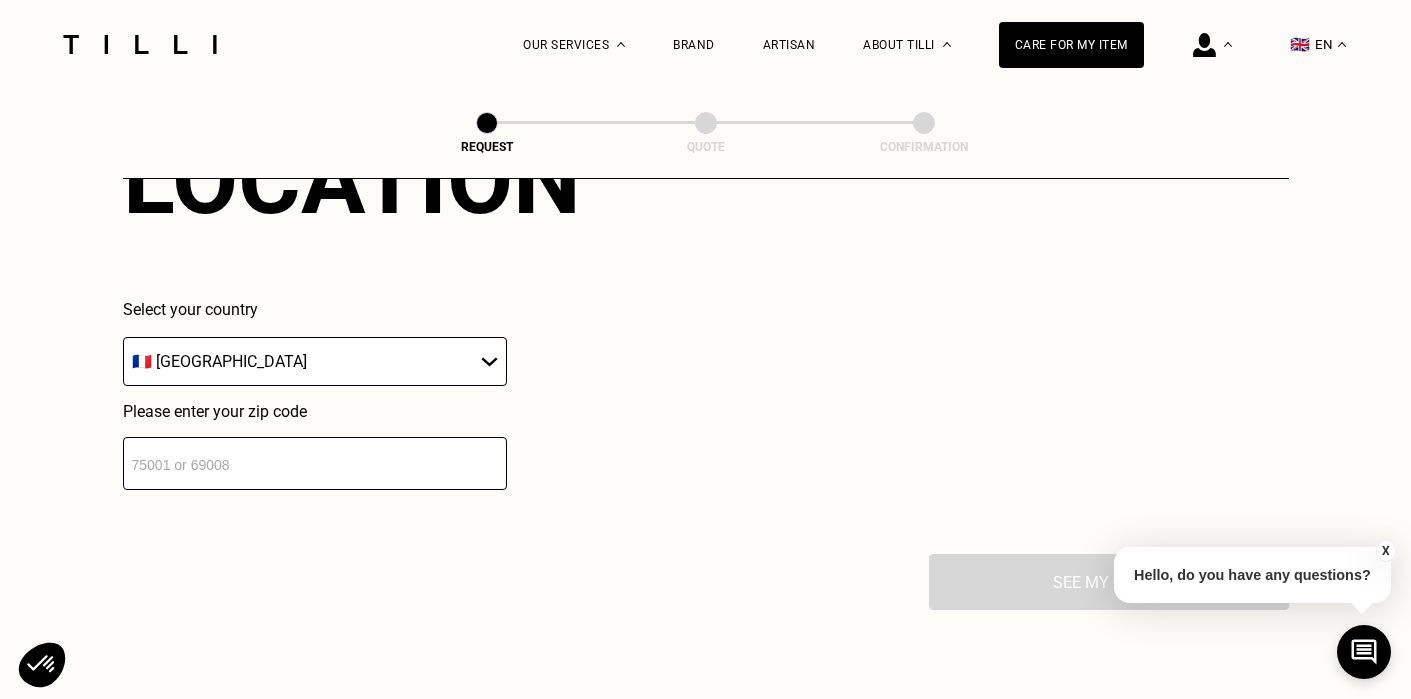 click on "🇦🇹   [GEOGRAPHIC_DATA] 🇧🇪   [GEOGRAPHIC_DATA] 🇧🇬   [GEOGRAPHIC_DATA] 🇭🇷   [GEOGRAPHIC_DATA] 🇨🇾   [GEOGRAPHIC_DATA] 🇨🇿   [GEOGRAPHIC_DATA] 🇩🇰   [GEOGRAPHIC_DATA] 🇪🇪   [GEOGRAPHIC_DATA] 🇫🇮   [GEOGRAPHIC_DATA] 🇫🇷   [GEOGRAPHIC_DATA] 🇩🇪   [GEOGRAPHIC_DATA] 🇬🇷   [GEOGRAPHIC_DATA] 🇭🇺   [GEOGRAPHIC_DATA] 🇮🇪   [GEOGRAPHIC_DATA] 🇮🇹   [GEOGRAPHIC_DATA] 🇱🇻   [GEOGRAPHIC_DATA] 🇱🇮   [GEOGRAPHIC_DATA] 🇱🇹   [GEOGRAPHIC_DATA] 🇱🇺   [GEOGRAPHIC_DATA] 🇲🇹   [GEOGRAPHIC_DATA] 🇳🇱   [GEOGRAPHIC_DATA] 🇳🇴   [GEOGRAPHIC_DATA] 🇵🇱   [GEOGRAPHIC_DATA] 🇵🇹   [GEOGRAPHIC_DATA] 🇷🇴   [GEOGRAPHIC_DATA] 🇸🇰   [GEOGRAPHIC_DATA] 🇸🇮   [GEOGRAPHIC_DATA] 🇪🇸   [GEOGRAPHIC_DATA] 🇸🇪   [GEOGRAPHIC_DATA] 🇨🇭   [GEOGRAPHIC_DATA] 🇬🇧   [GEOGRAPHIC_DATA]" at bounding box center (315, 361) 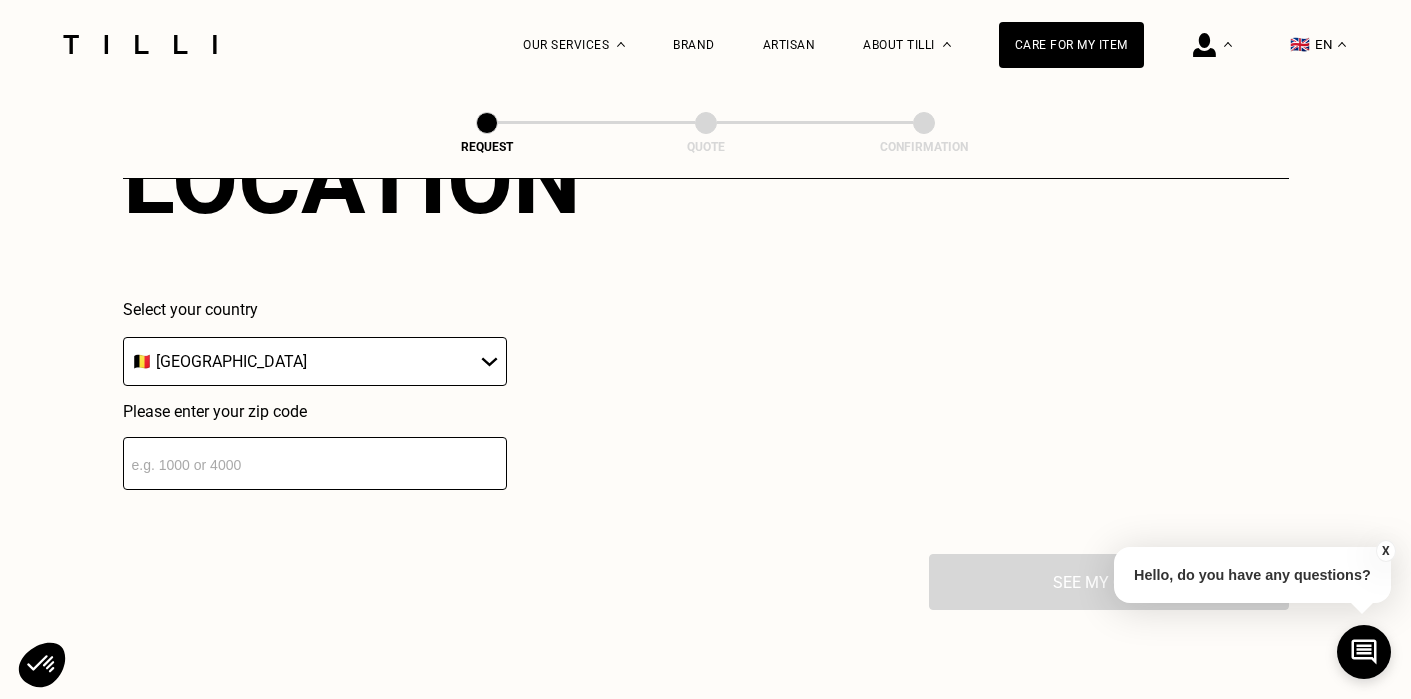 click at bounding box center (315, 463) 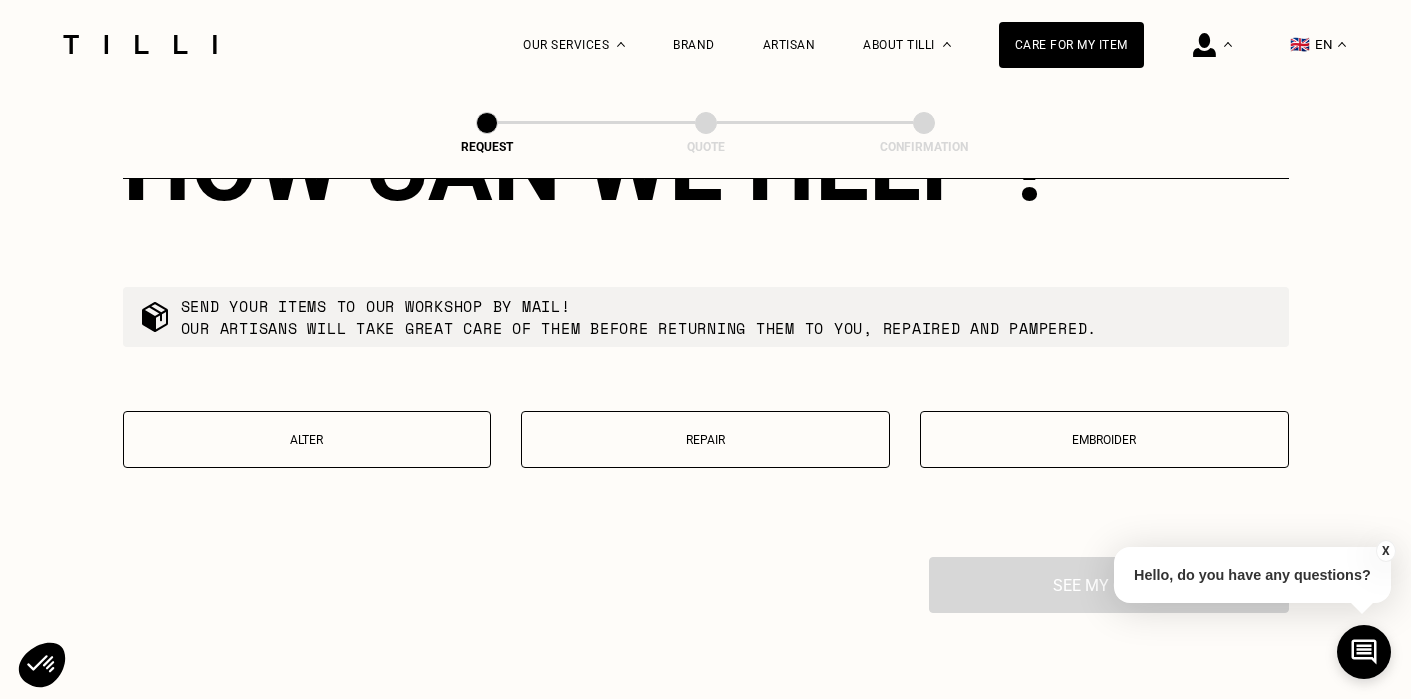 scroll, scrollTop: 3353, scrollLeft: 0, axis: vertical 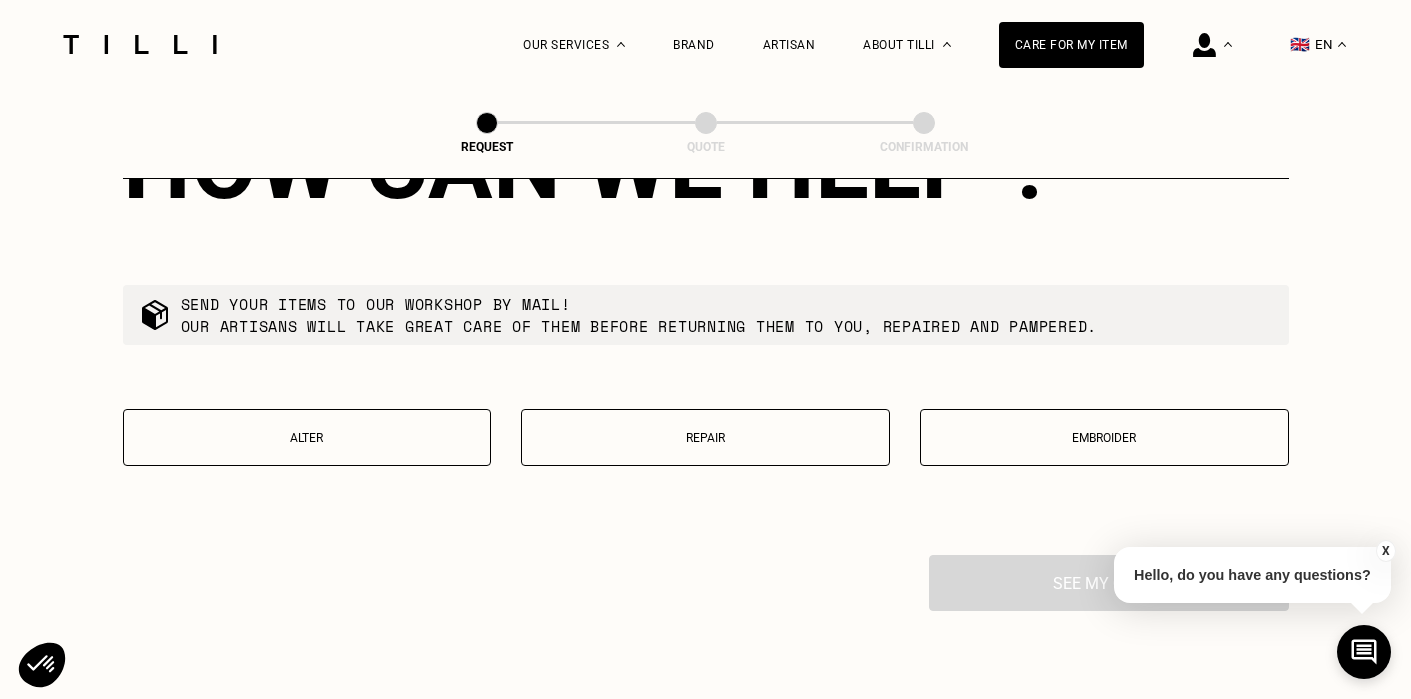 type on "9000" 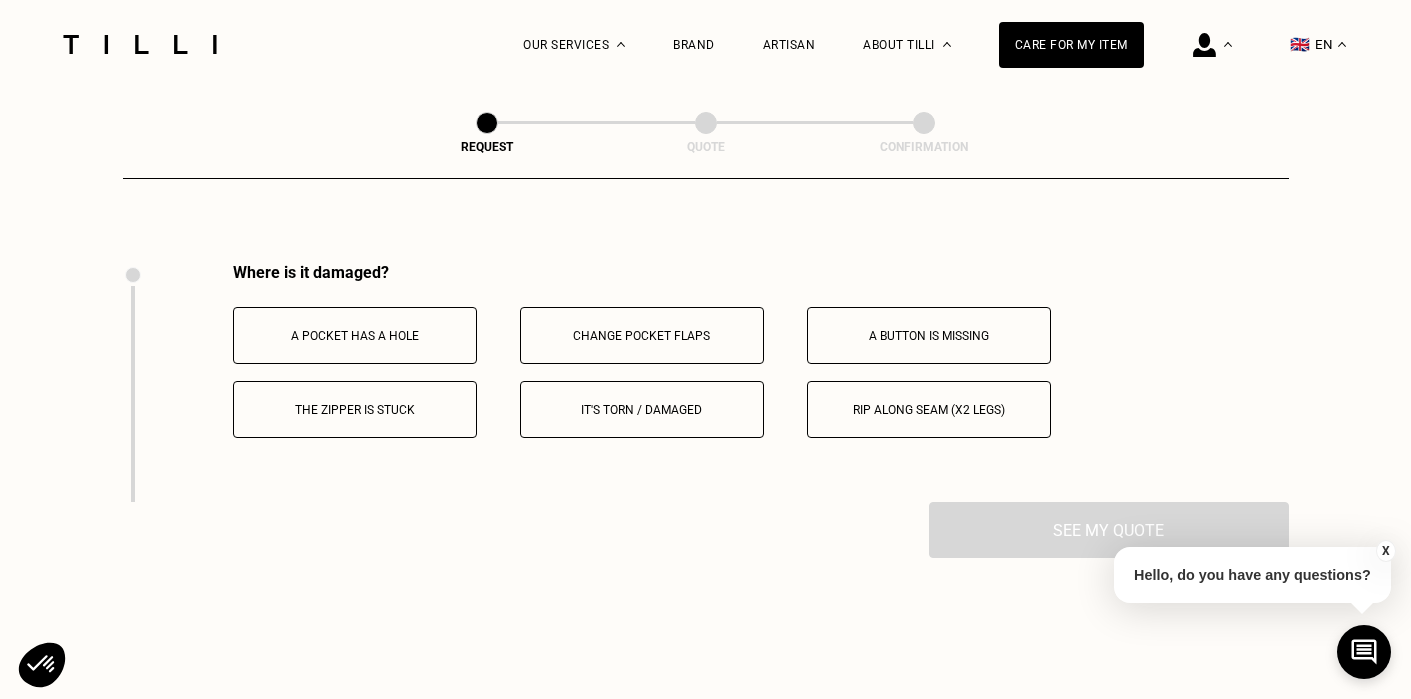 scroll, scrollTop: 3691, scrollLeft: 0, axis: vertical 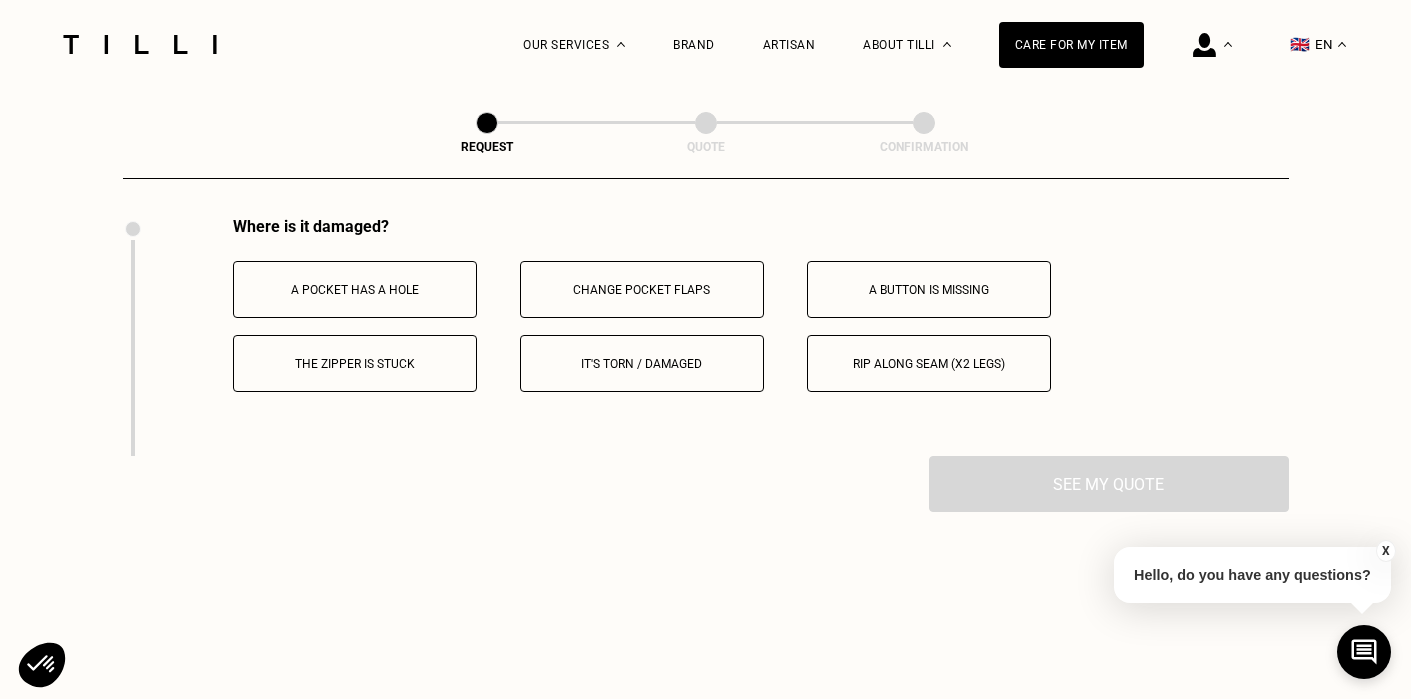 click on "The zipper is stuck" at bounding box center [355, 364] 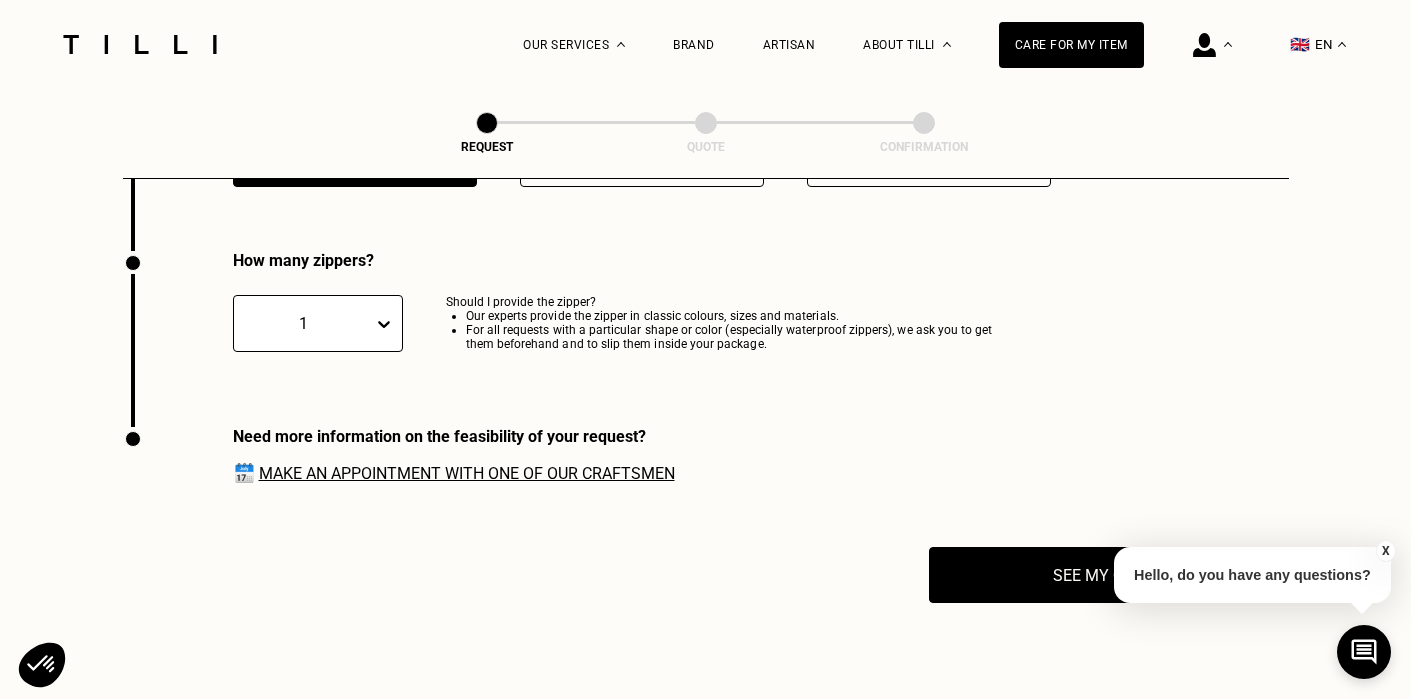 scroll, scrollTop: 3930, scrollLeft: 0, axis: vertical 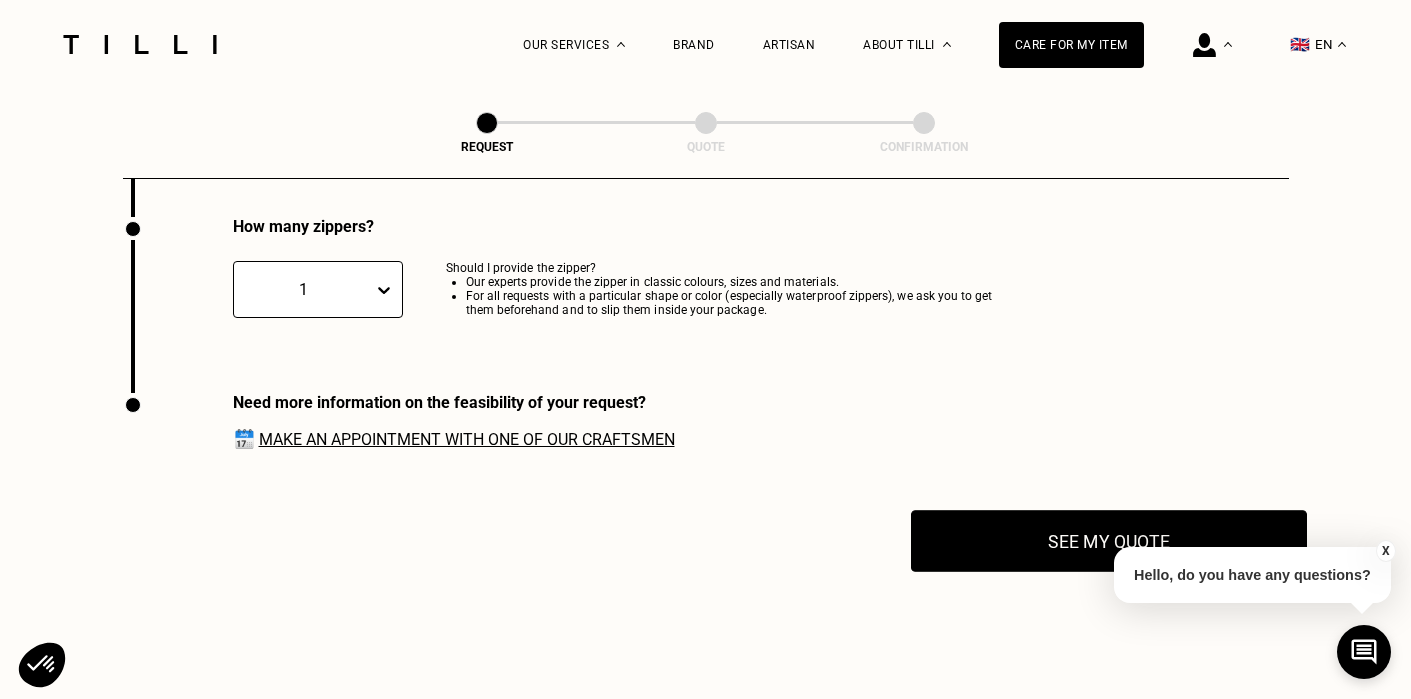 click on "See my quote" at bounding box center (1109, 541) 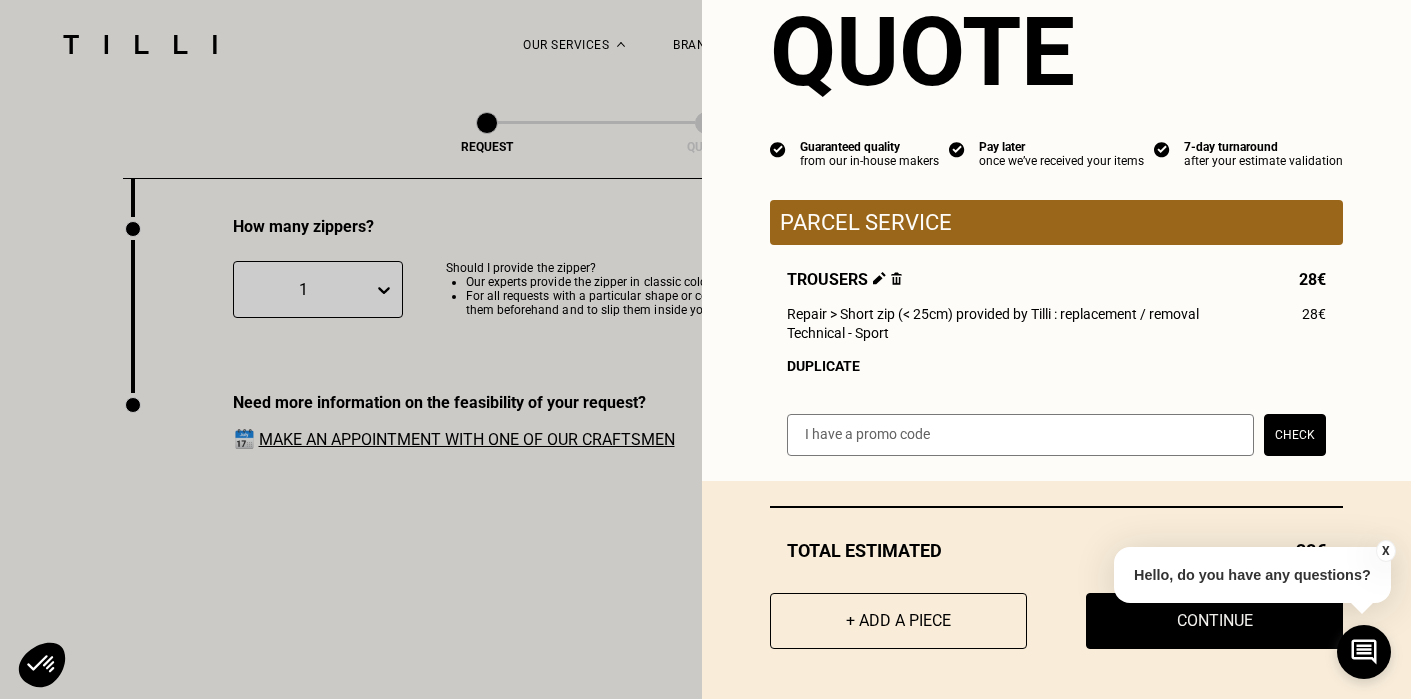 scroll, scrollTop: 67, scrollLeft: 0, axis: vertical 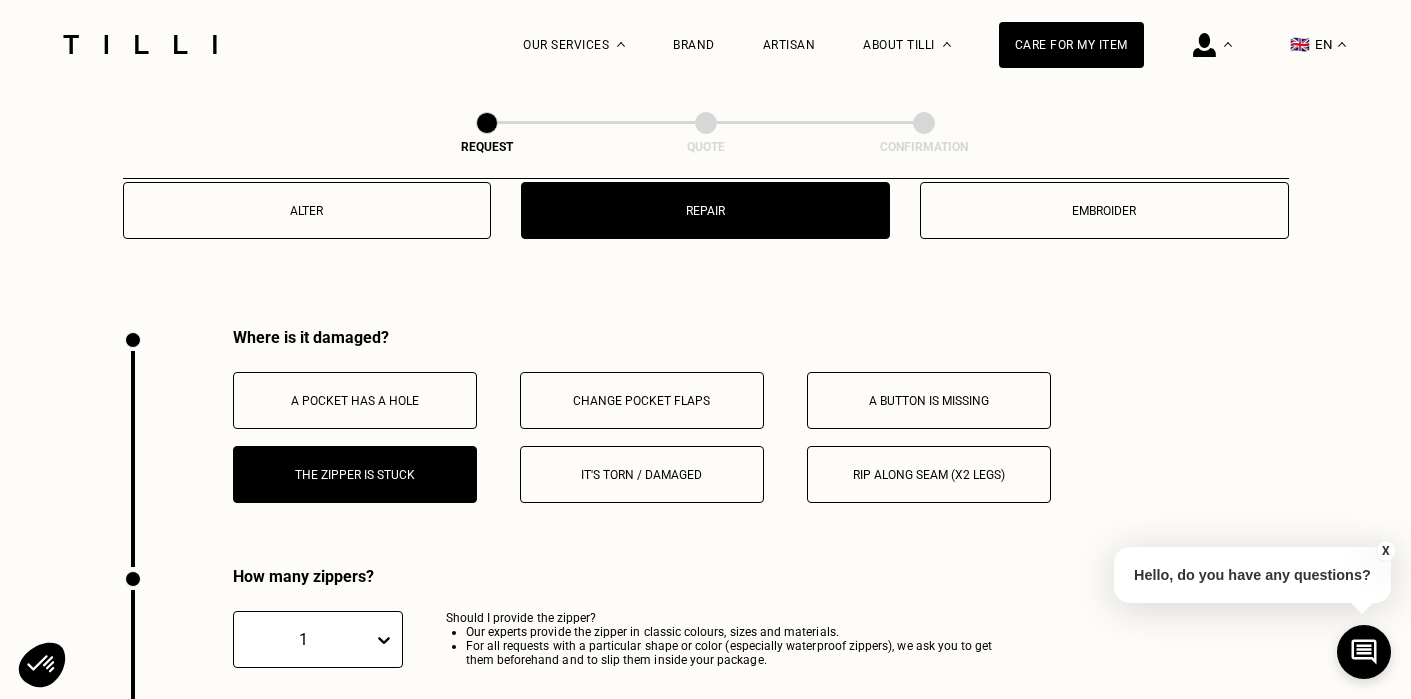 click on "The zipper is stuck" at bounding box center (355, 475) 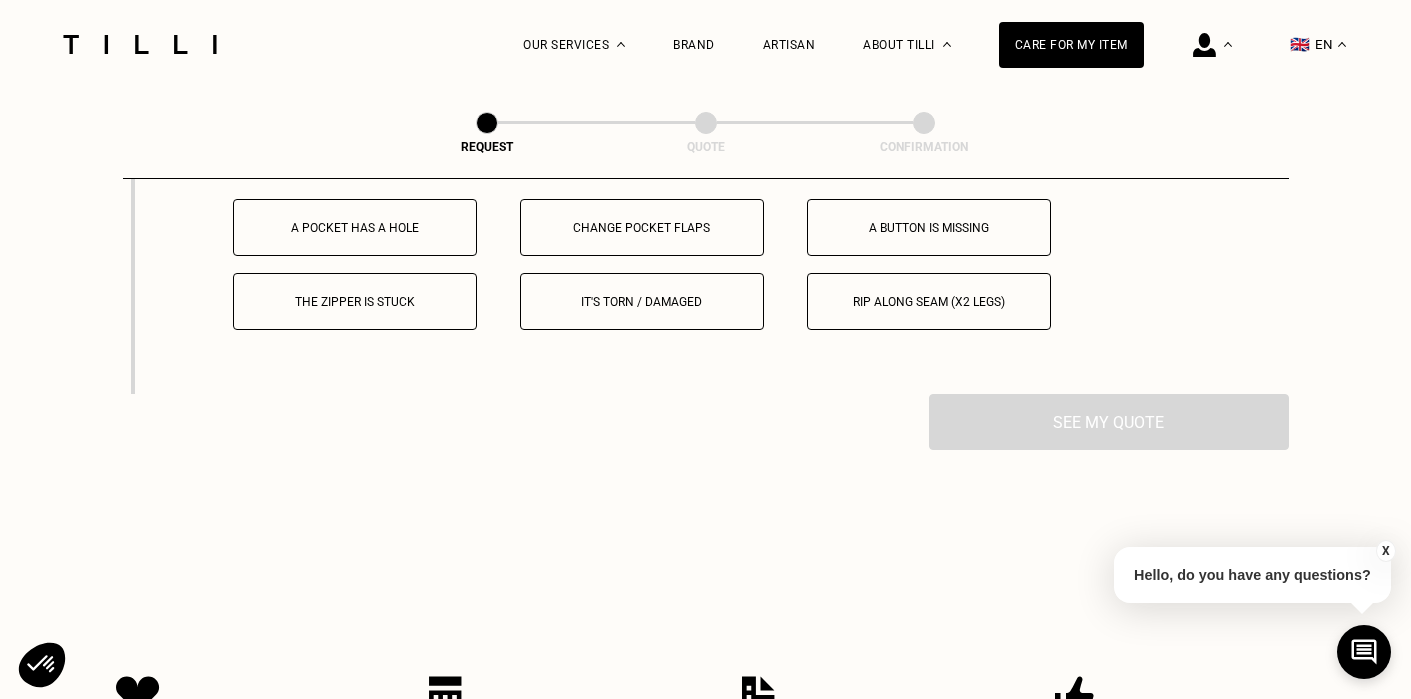 click on "The zipper is stuck" at bounding box center [355, 302] 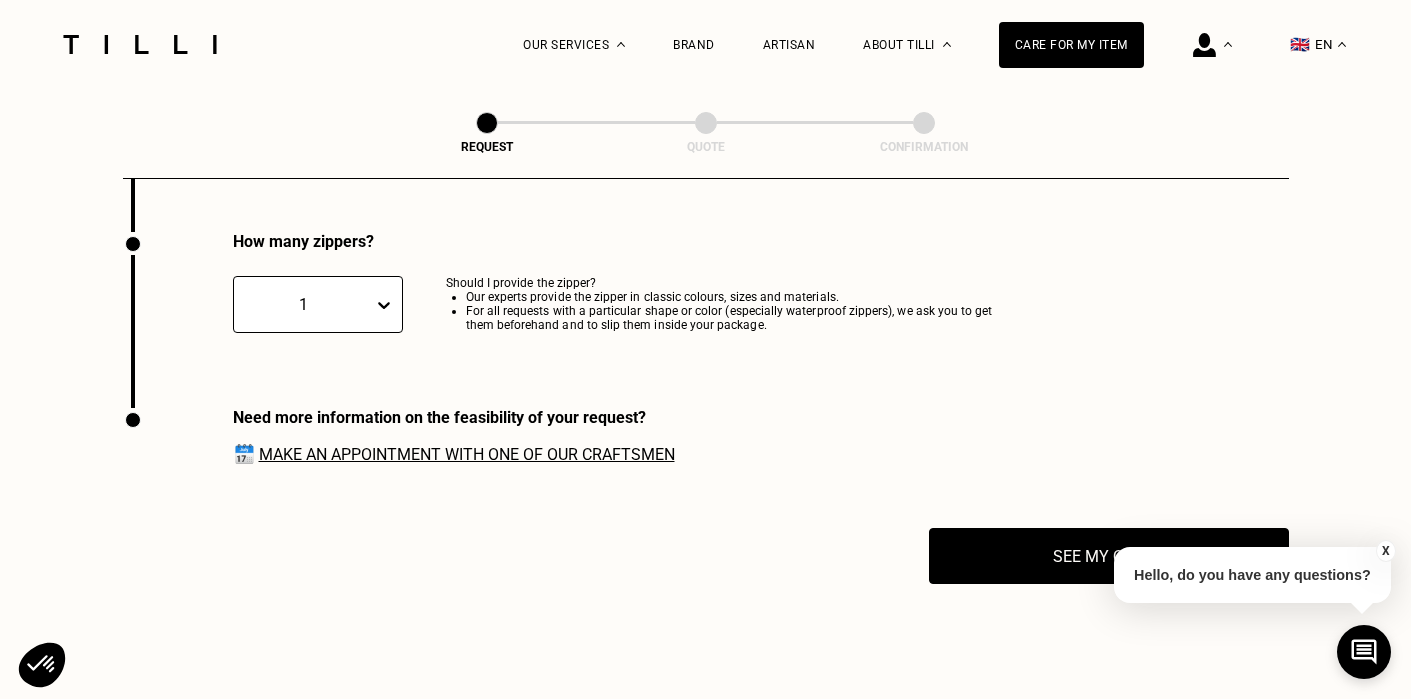 scroll, scrollTop: 3930, scrollLeft: 0, axis: vertical 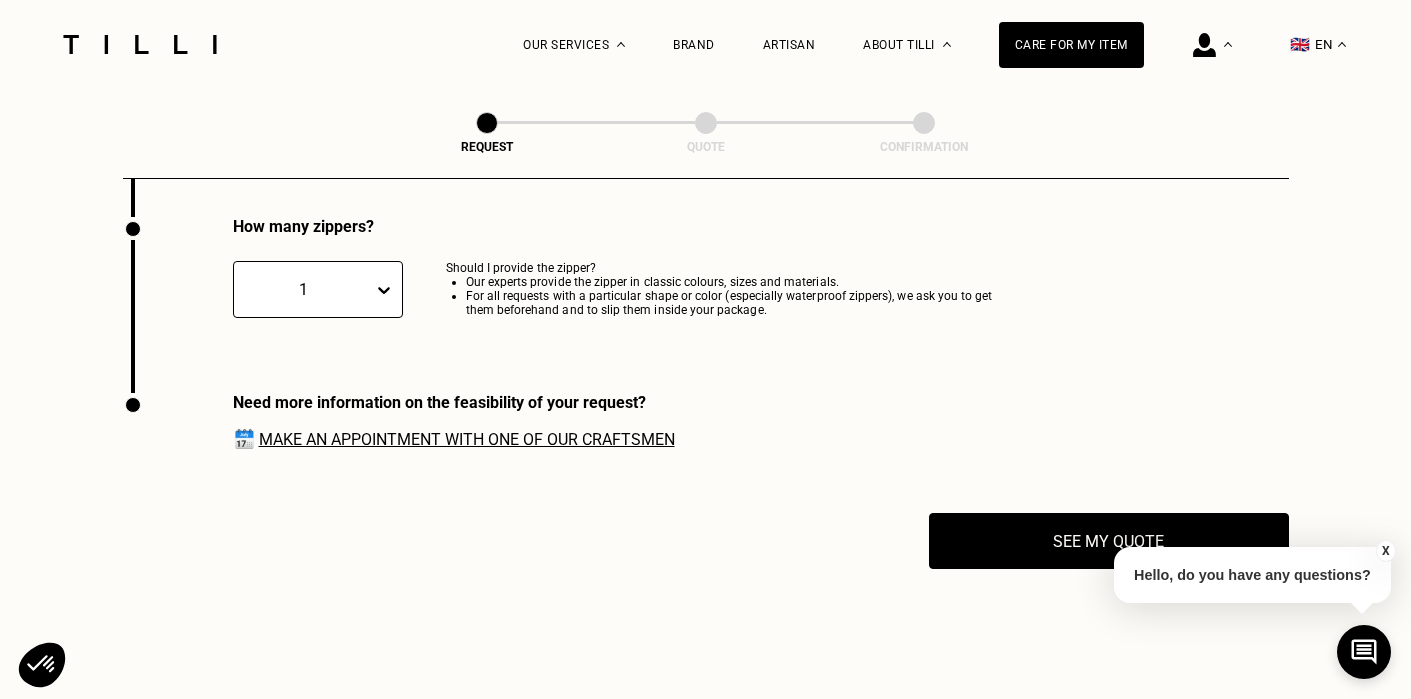 click on "1" at bounding box center [303, 289] 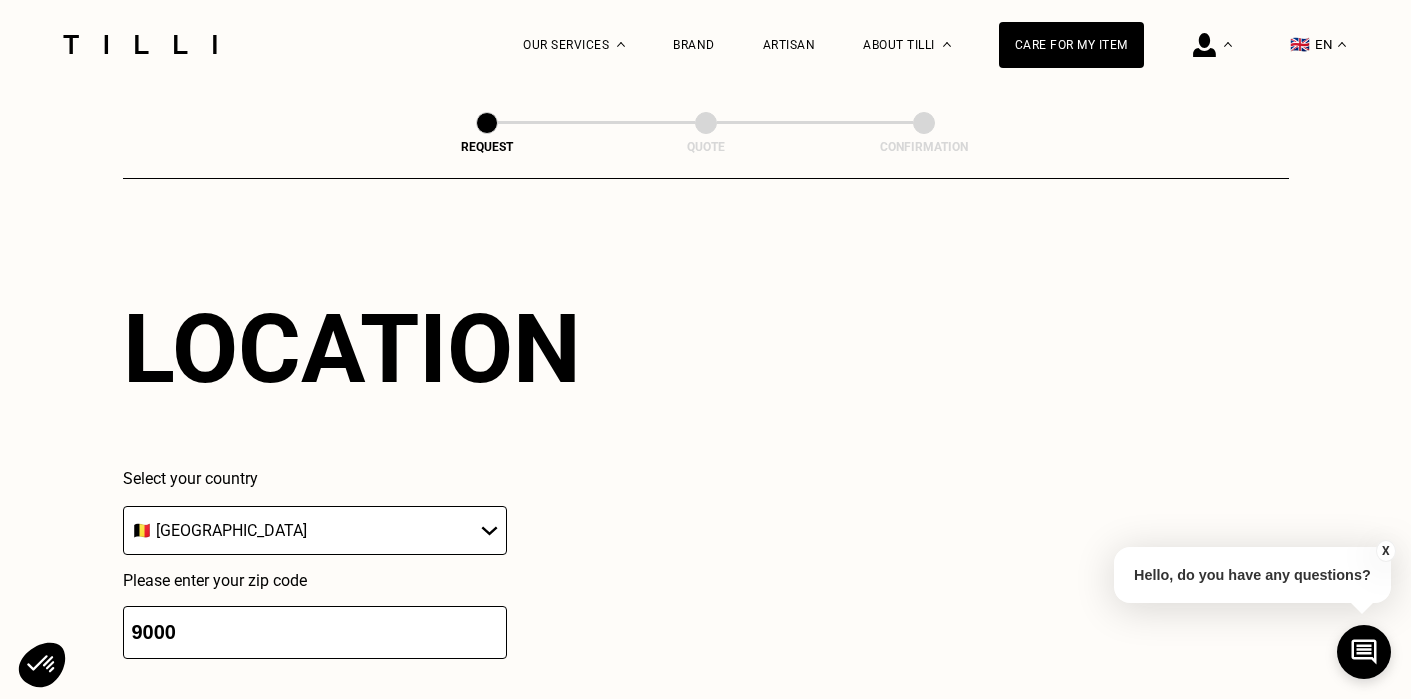 scroll, scrollTop: 2431, scrollLeft: 0, axis: vertical 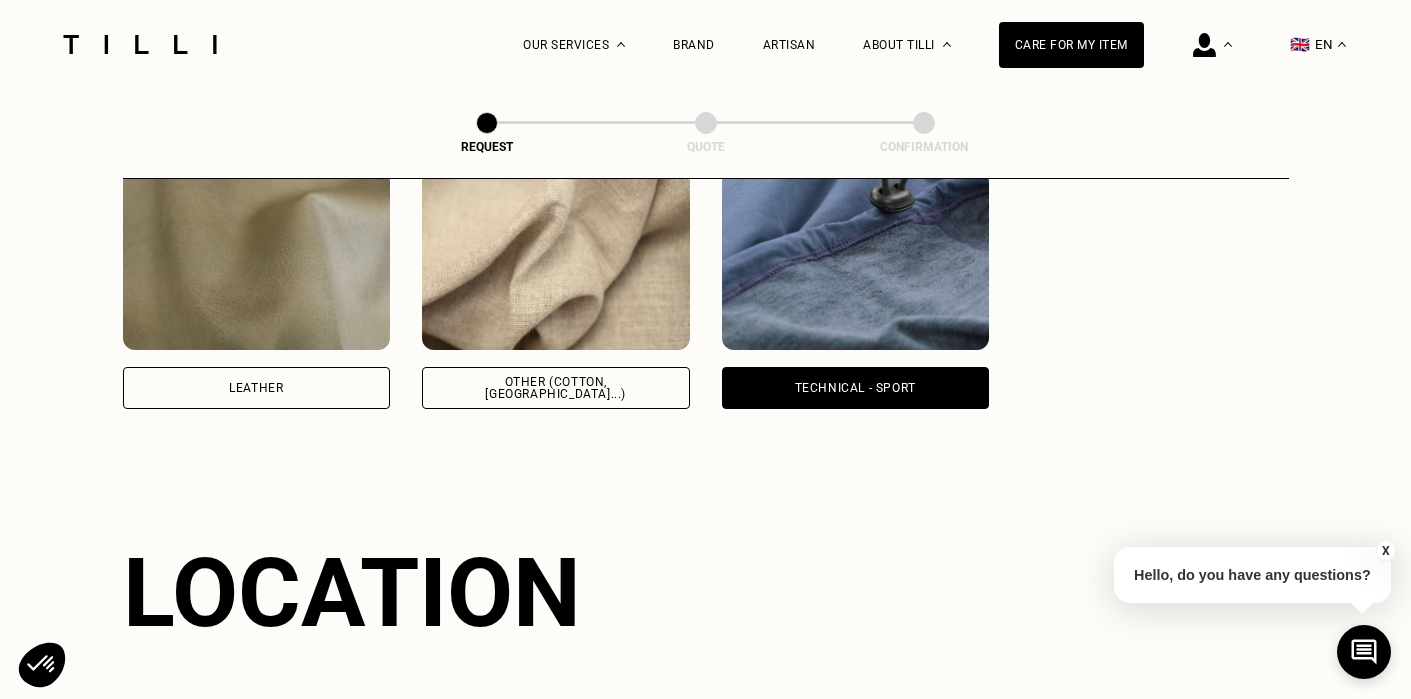 click at bounding box center [140, 44] 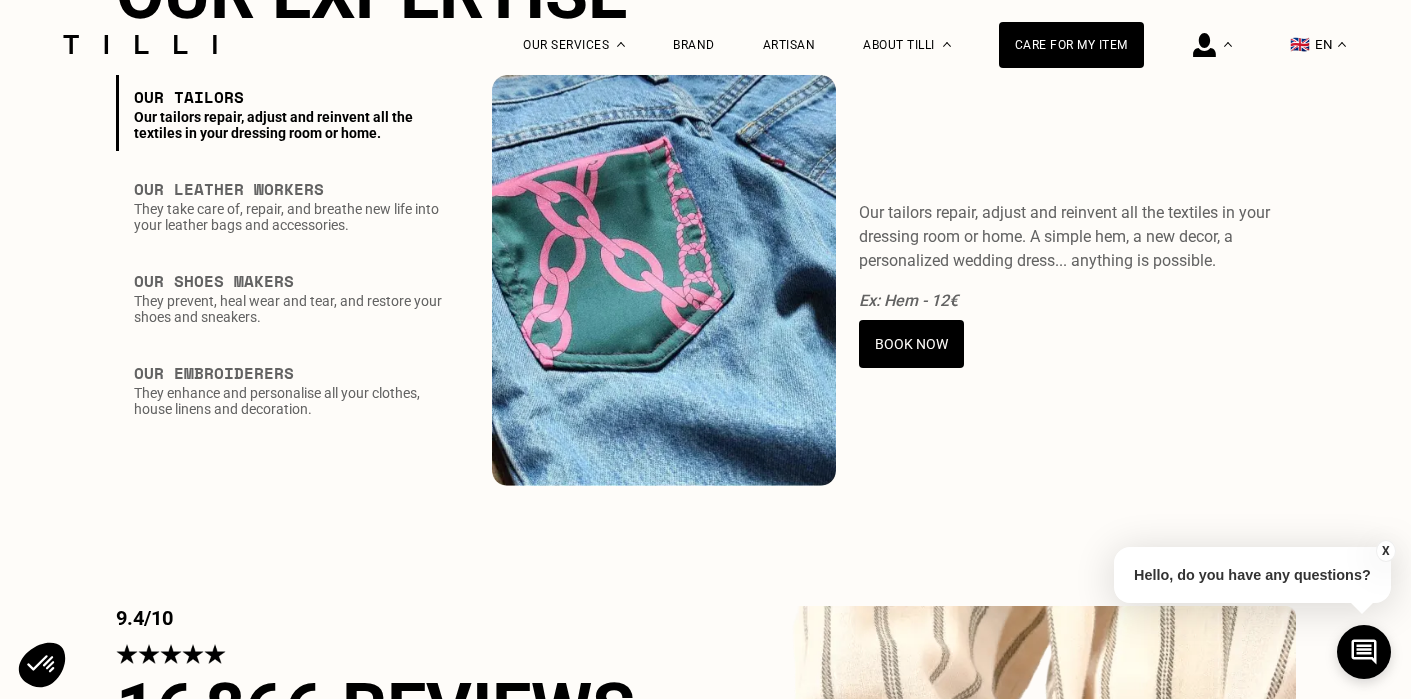 scroll, scrollTop: 0, scrollLeft: 0, axis: both 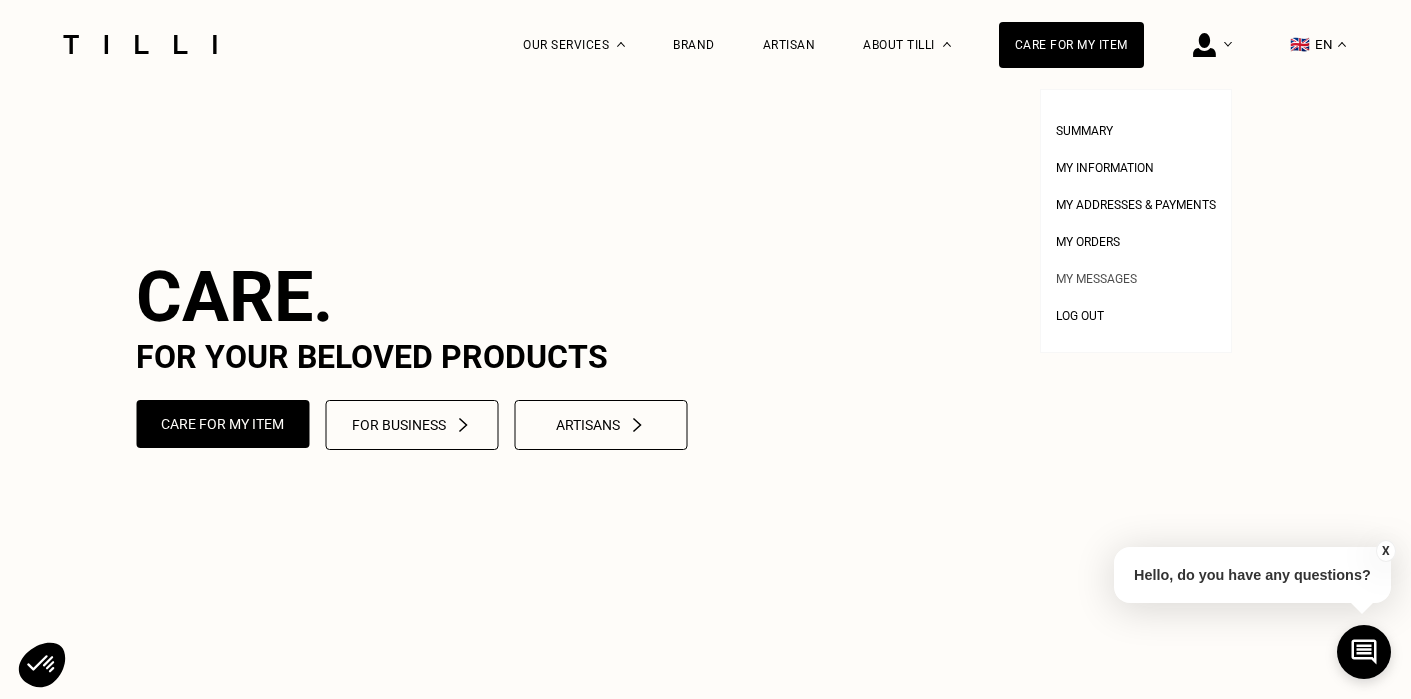 click on "My messages" at bounding box center (1096, 279) 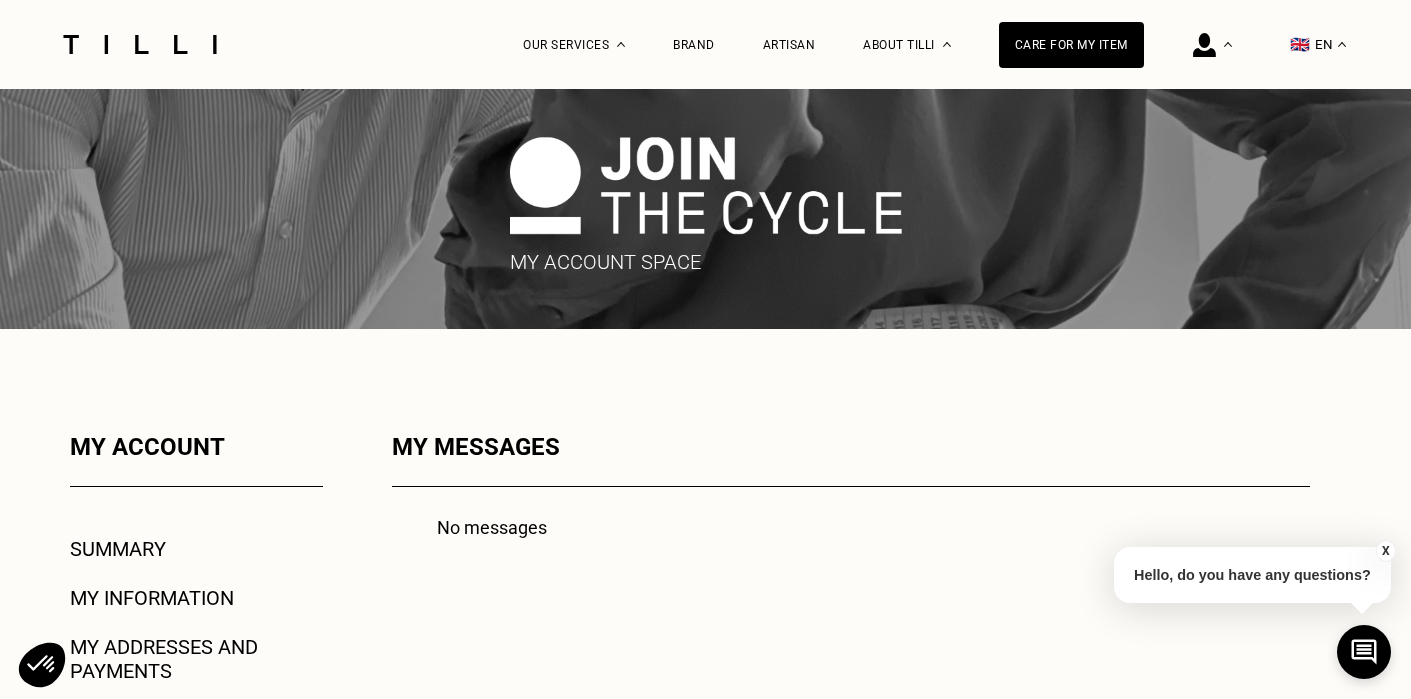 scroll, scrollTop: 13, scrollLeft: 0, axis: vertical 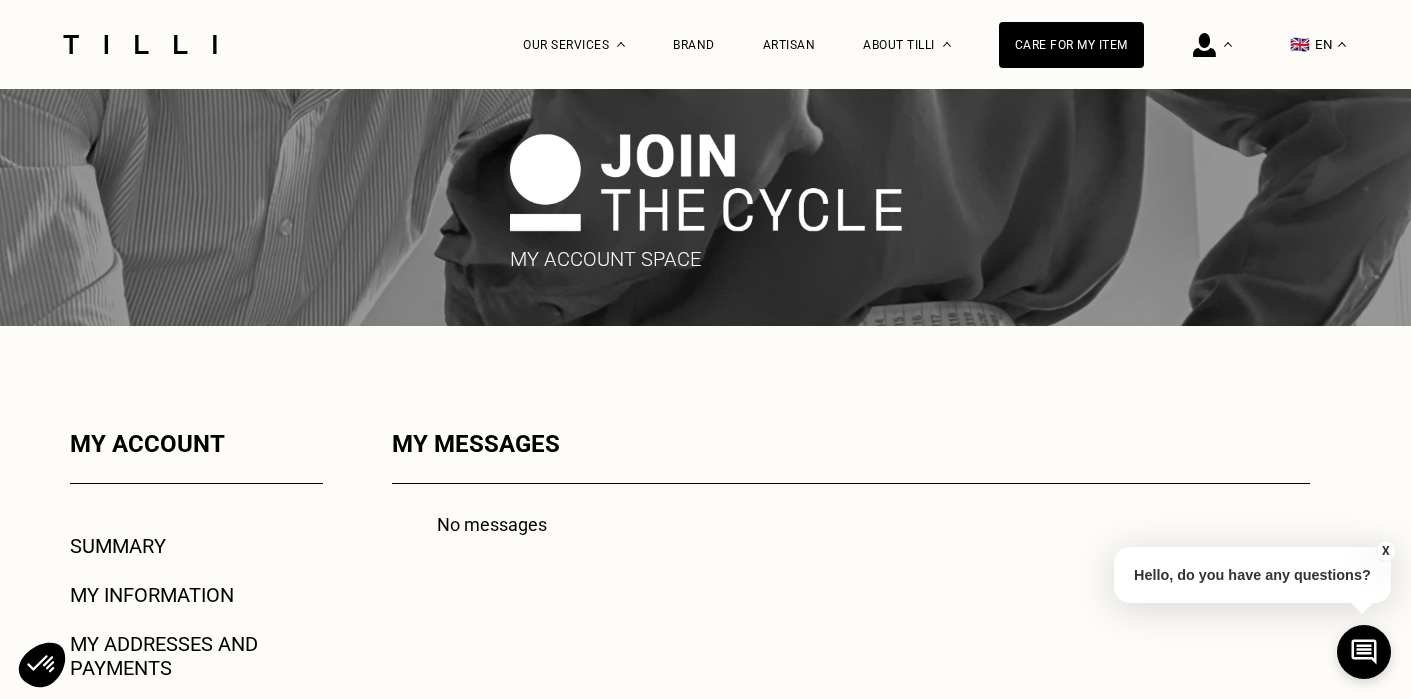 click on "Summary" at bounding box center (118, 546) 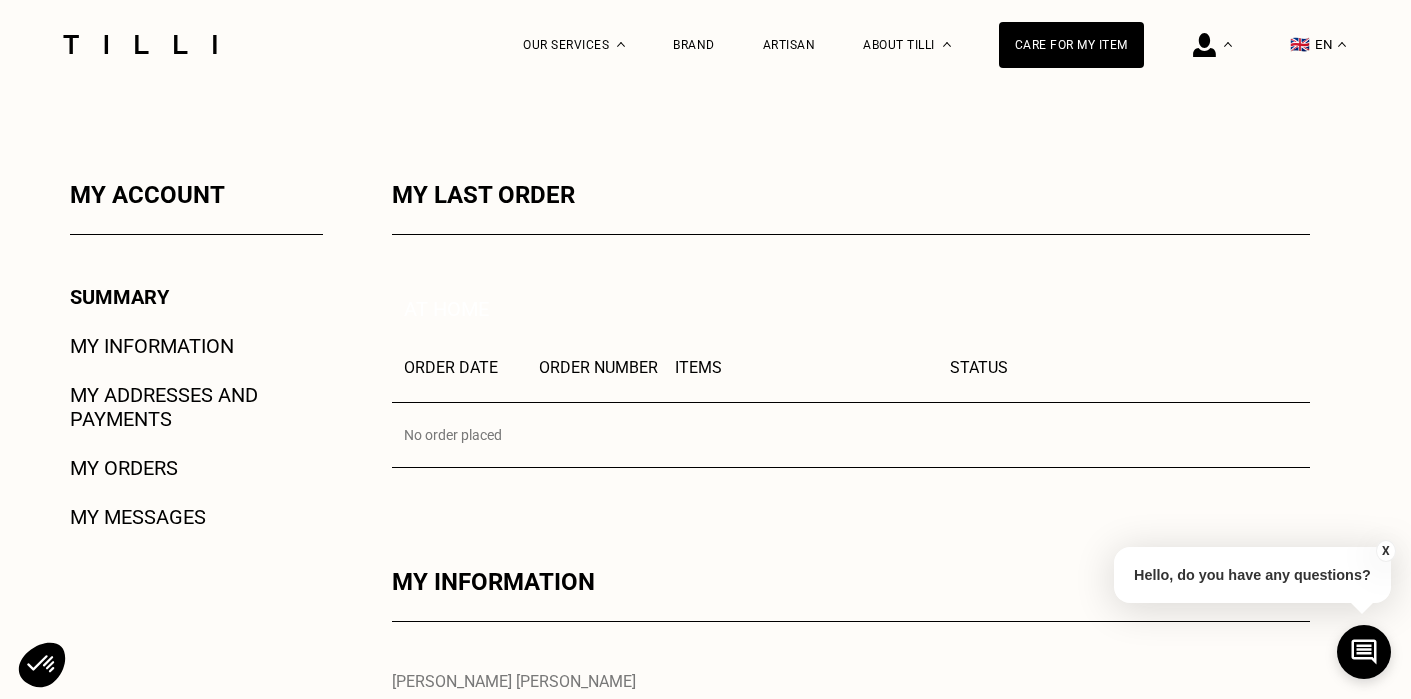 scroll, scrollTop: 263, scrollLeft: 0, axis: vertical 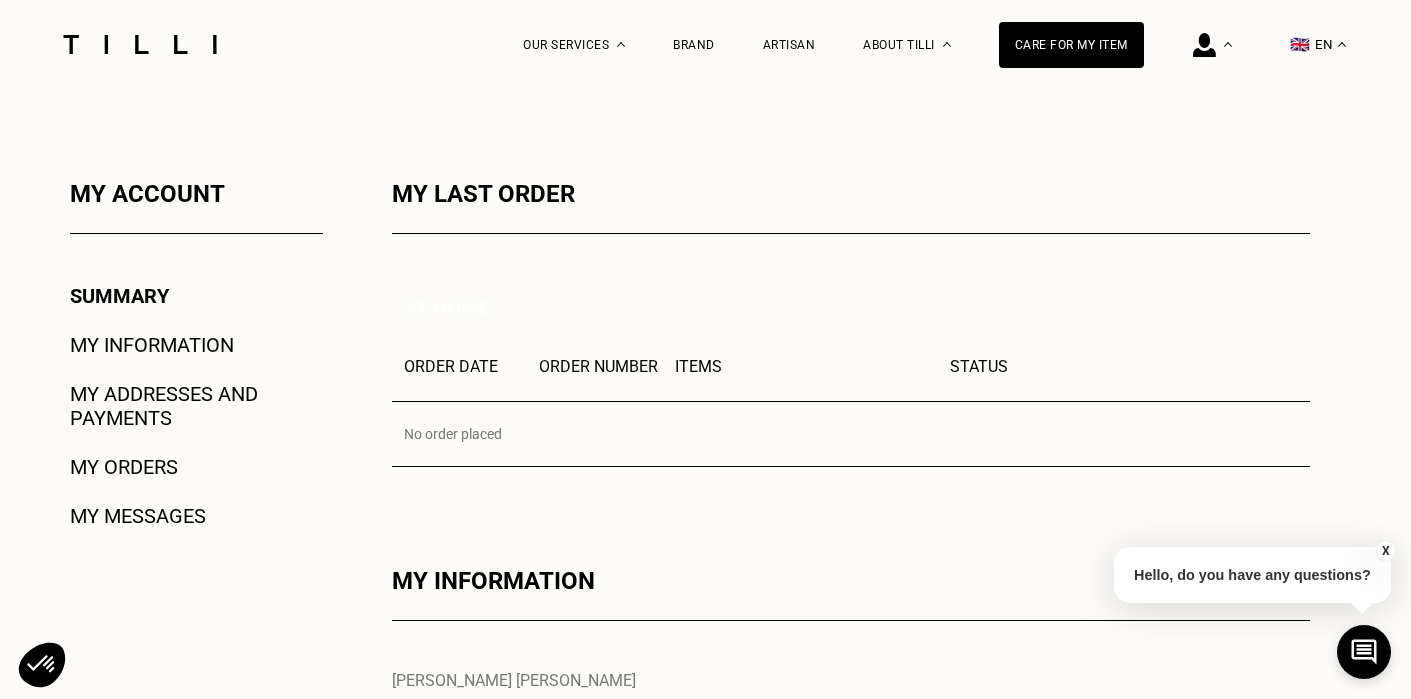 click on "My information" at bounding box center (152, 345) 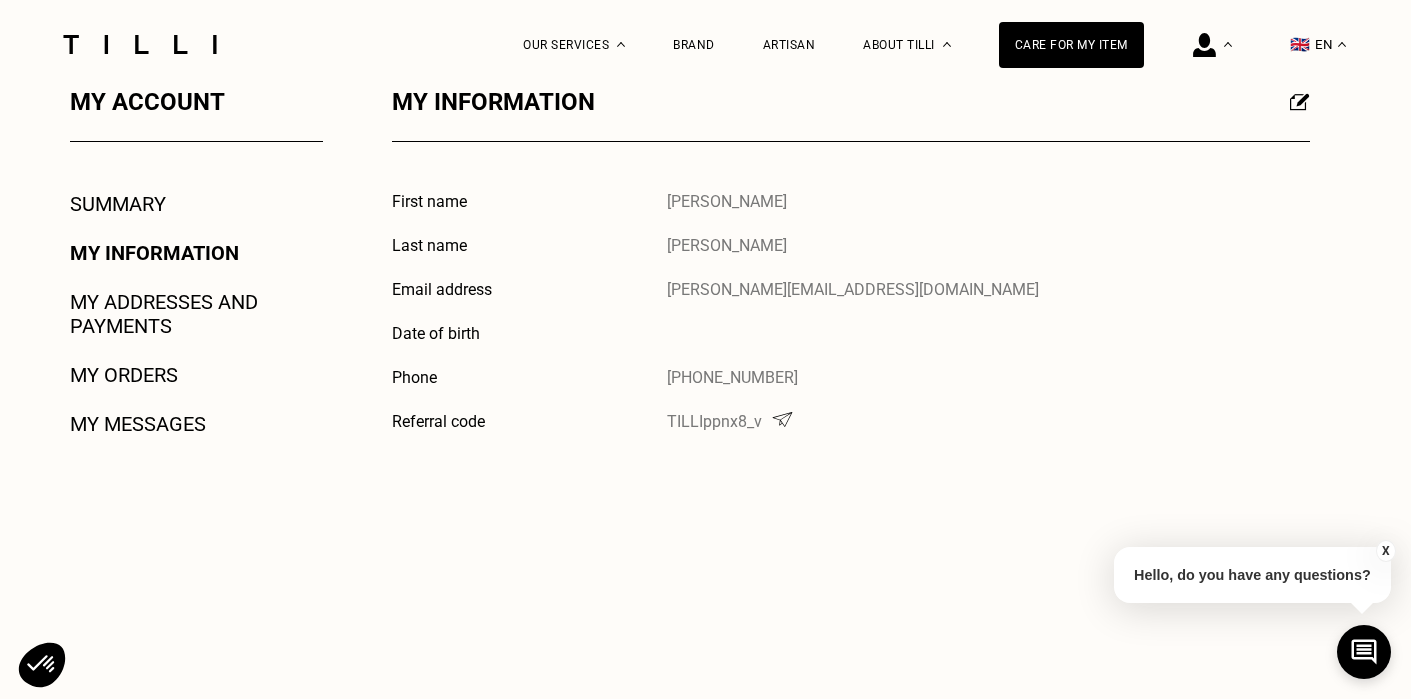 scroll, scrollTop: 352, scrollLeft: 0, axis: vertical 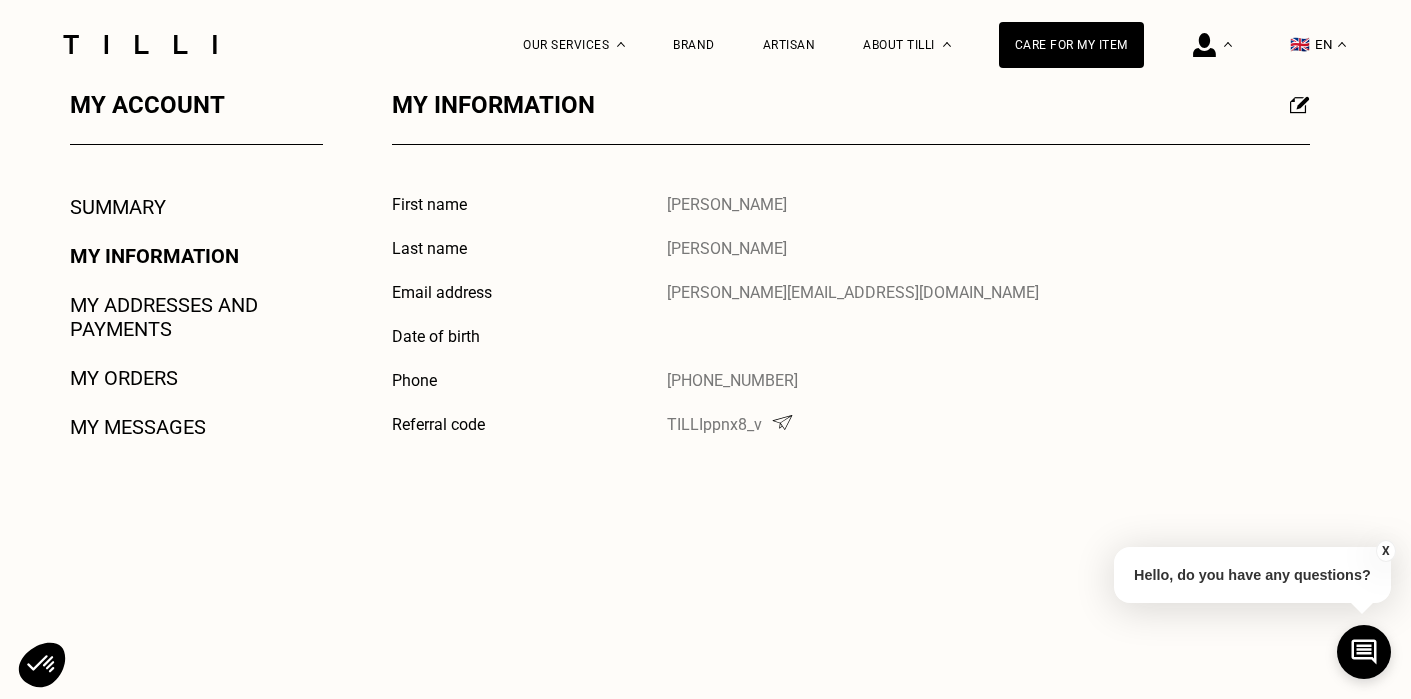 click on "My addresses and payments" at bounding box center [196, 317] 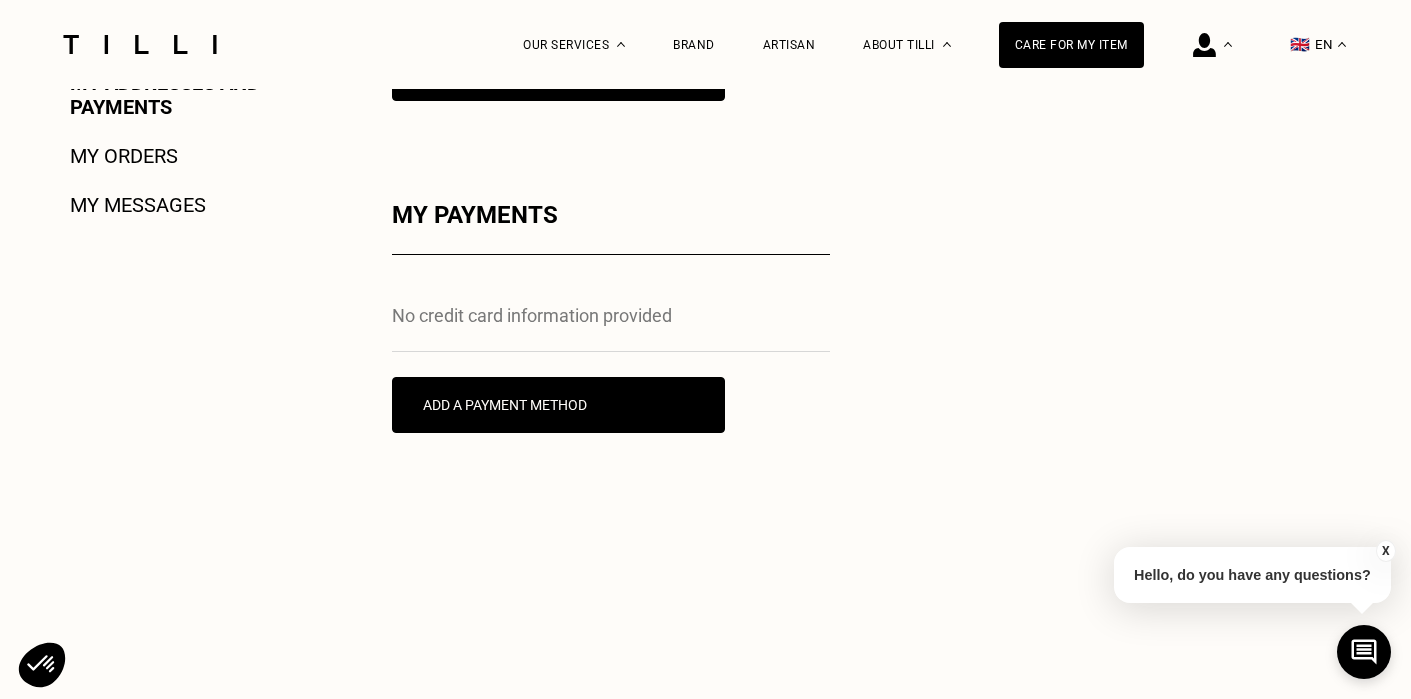 scroll, scrollTop: 576, scrollLeft: 0, axis: vertical 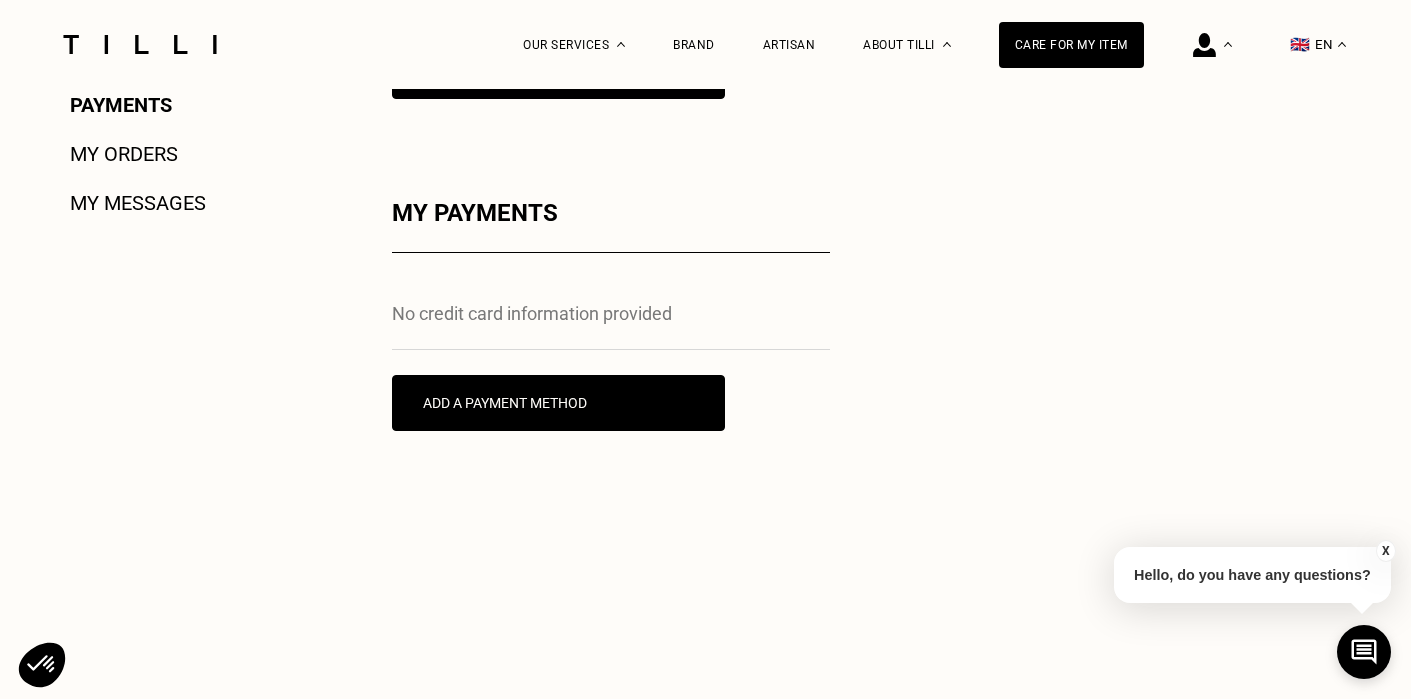 click on "My orders" at bounding box center (124, 154) 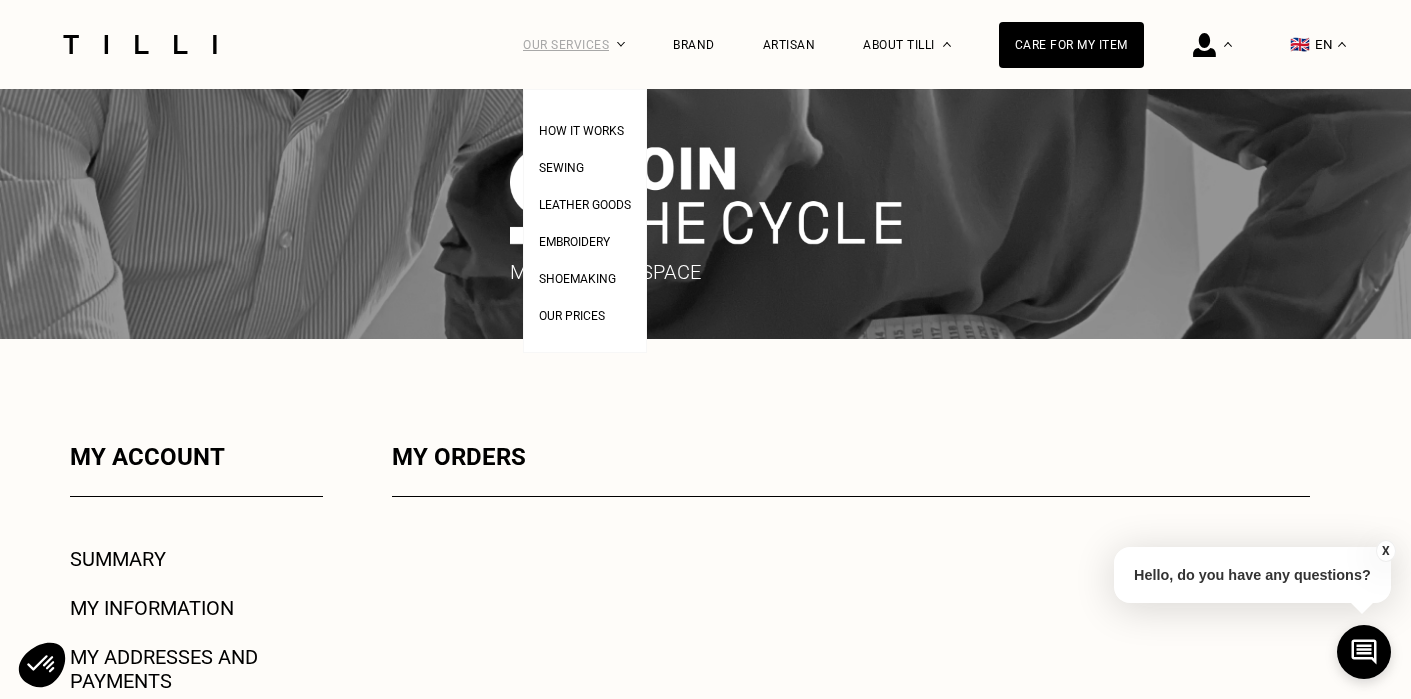 click on "Our Services" at bounding box center [574, 44] 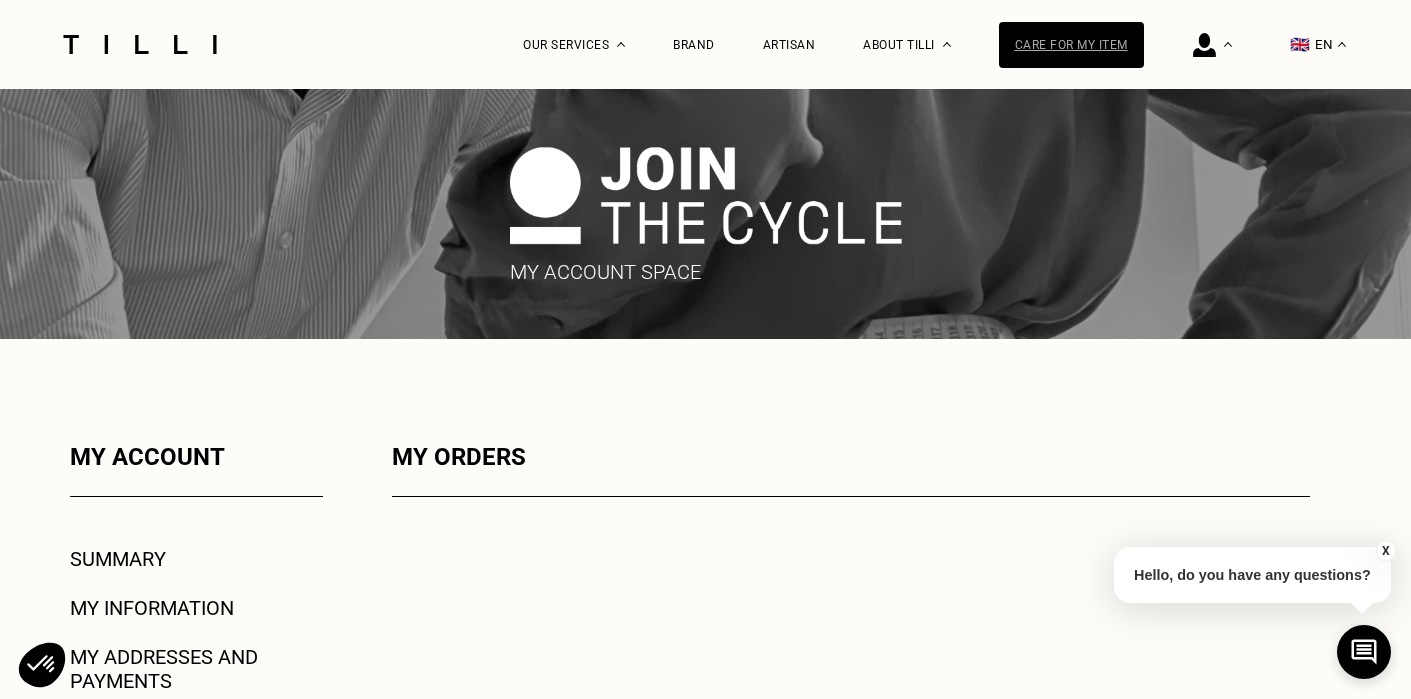 click on "Care for my item" at bounding box center [1071, 45] 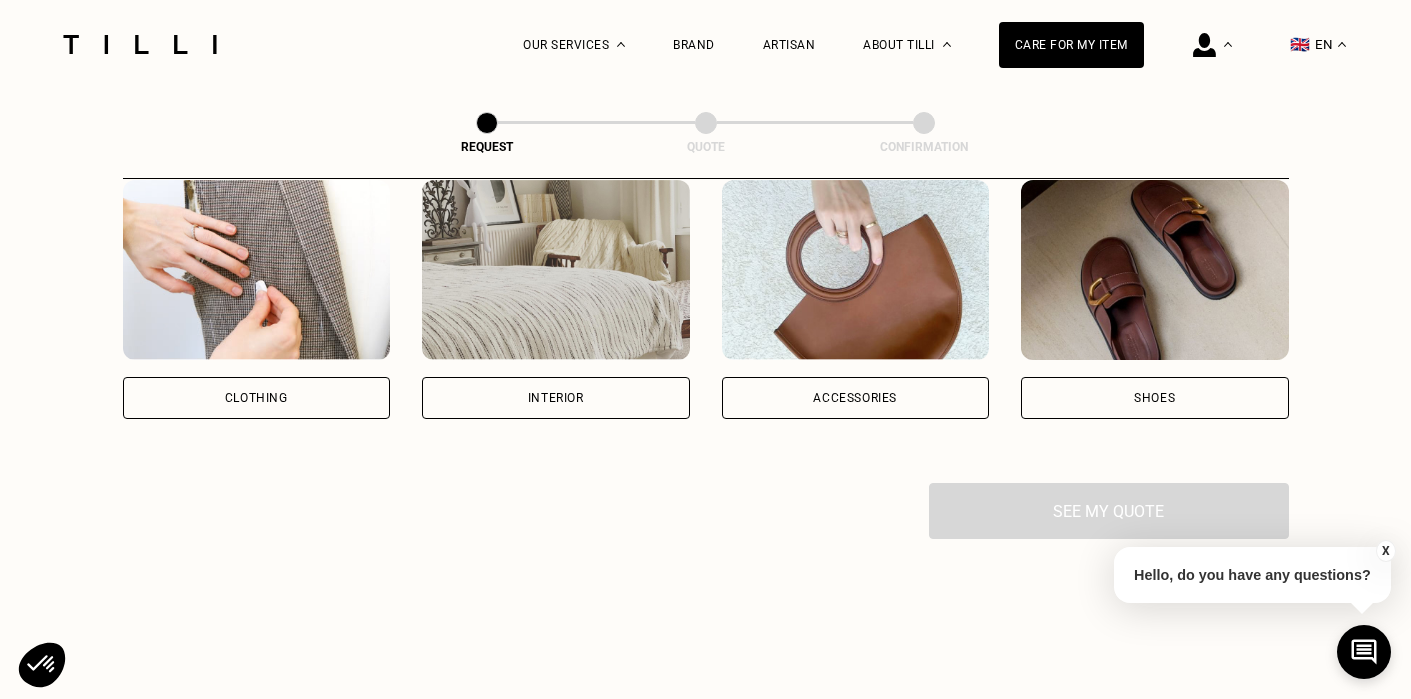 scroll, scrollTop: 391, scrollLeft: 0, axis: vertical 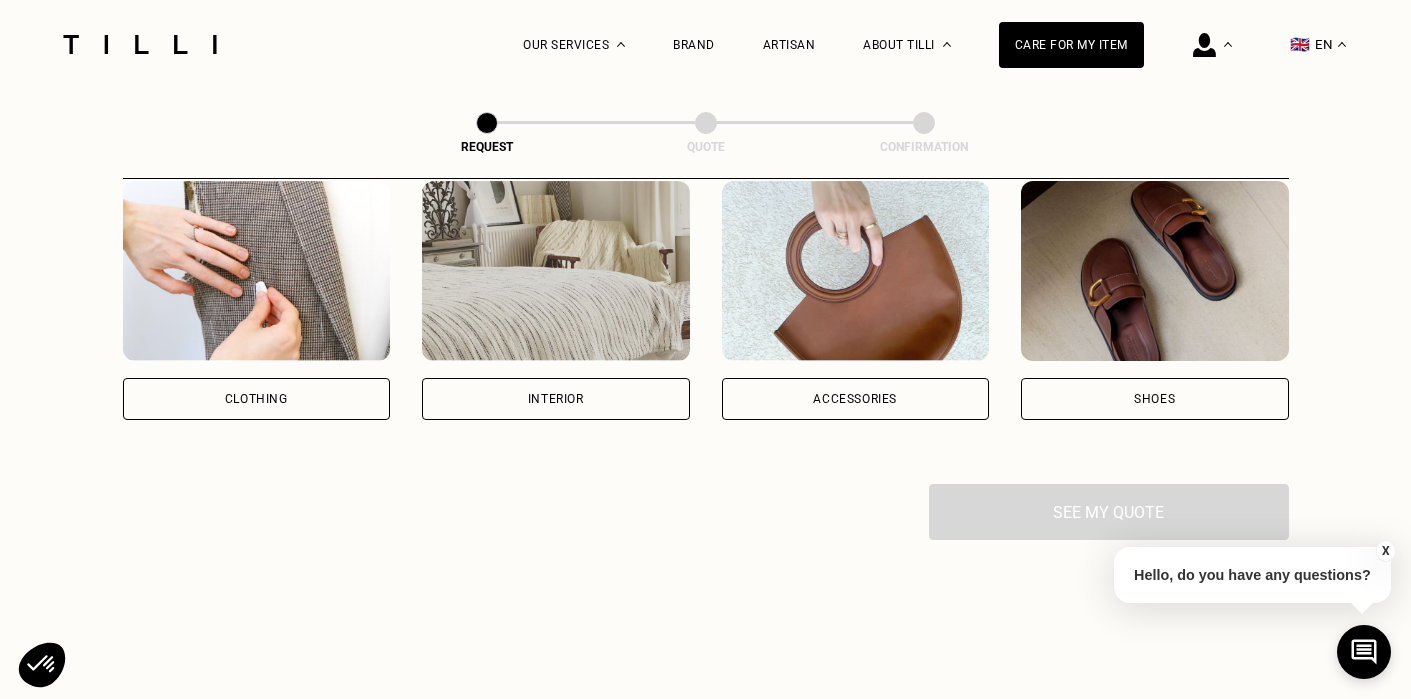 click on "Clothing" at bounding box center [256, 399] 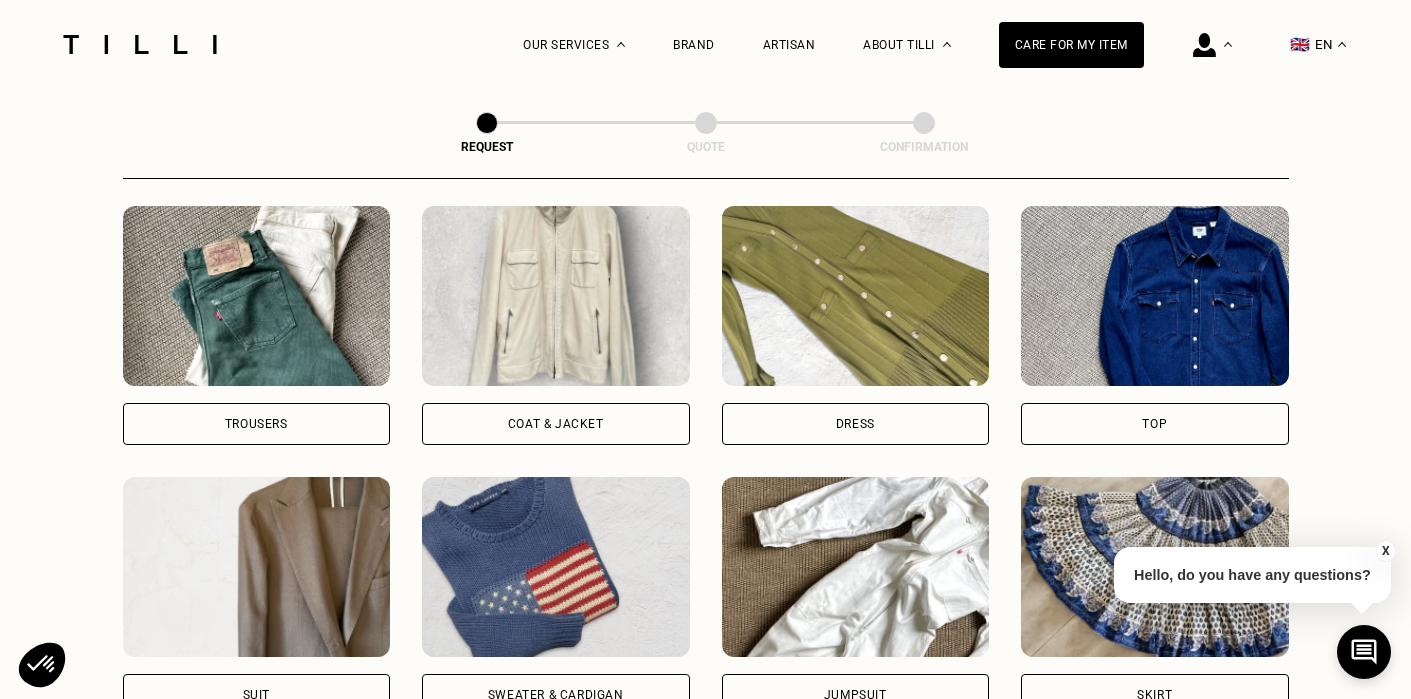 scroll, scrollTop: 906, scrollLeft: 0, axis: vertical 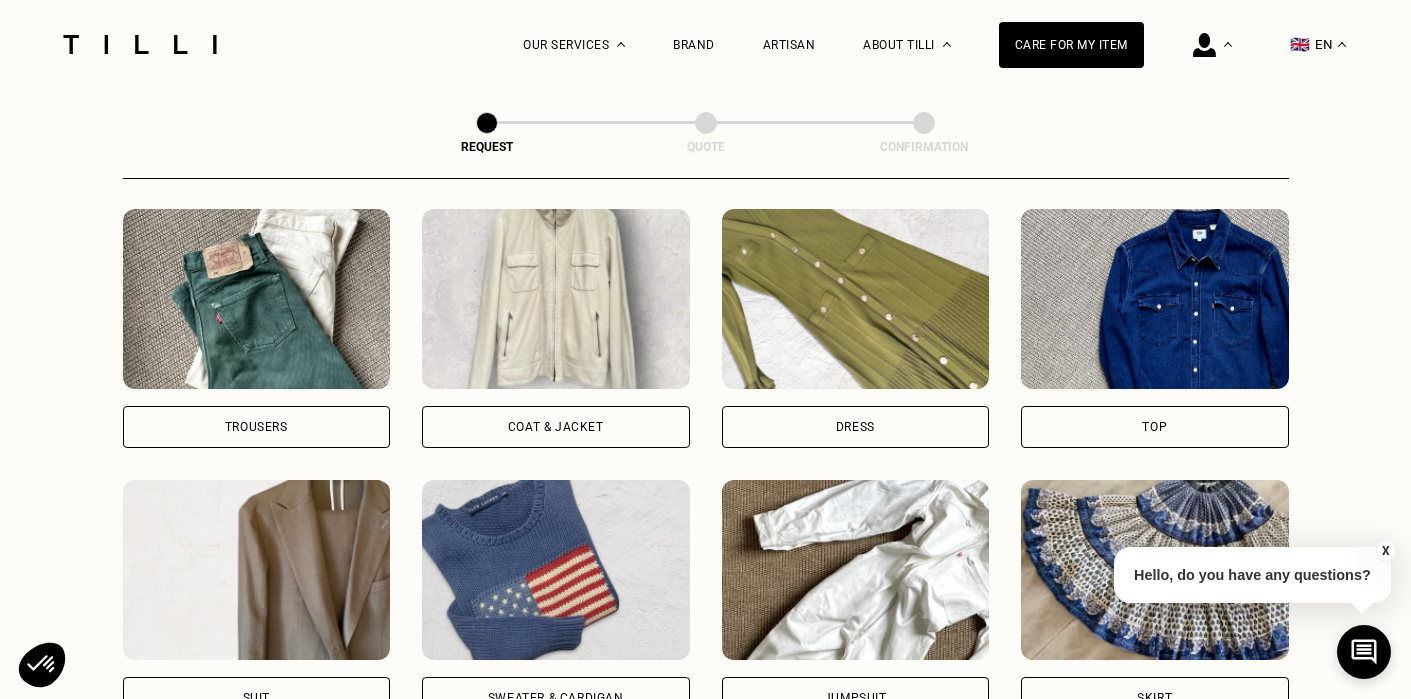 click on "Coat & Jacket" at bounding box center (556, 427) 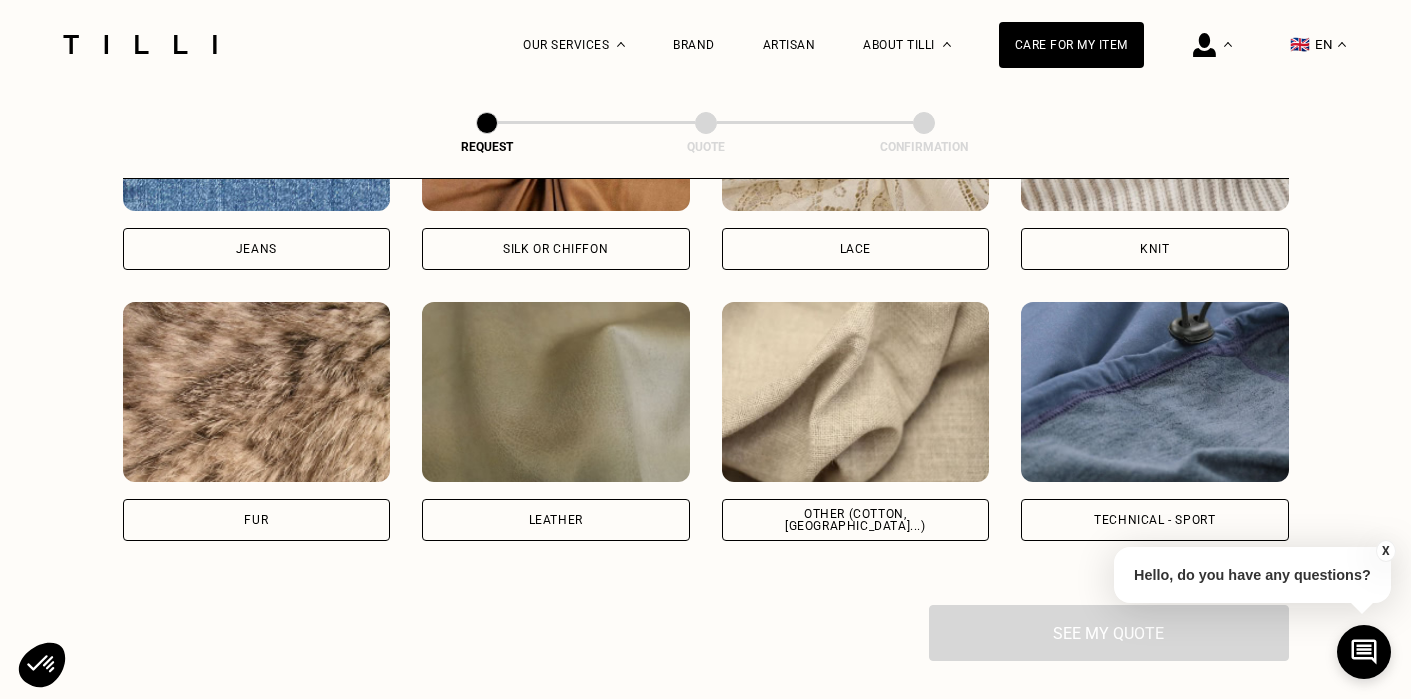scroll, scrollTop: 2411, scrollLeft: 0, axis: vertical 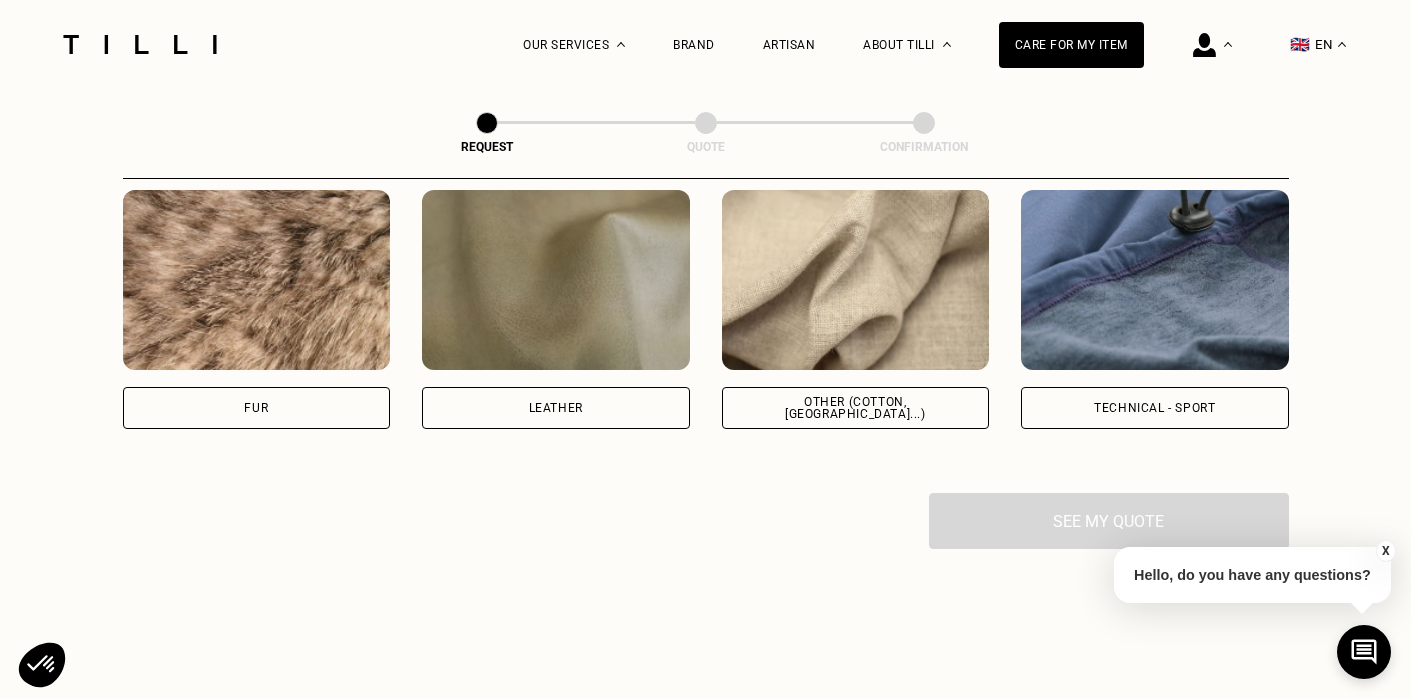 click at bounding box center [1155, 280] 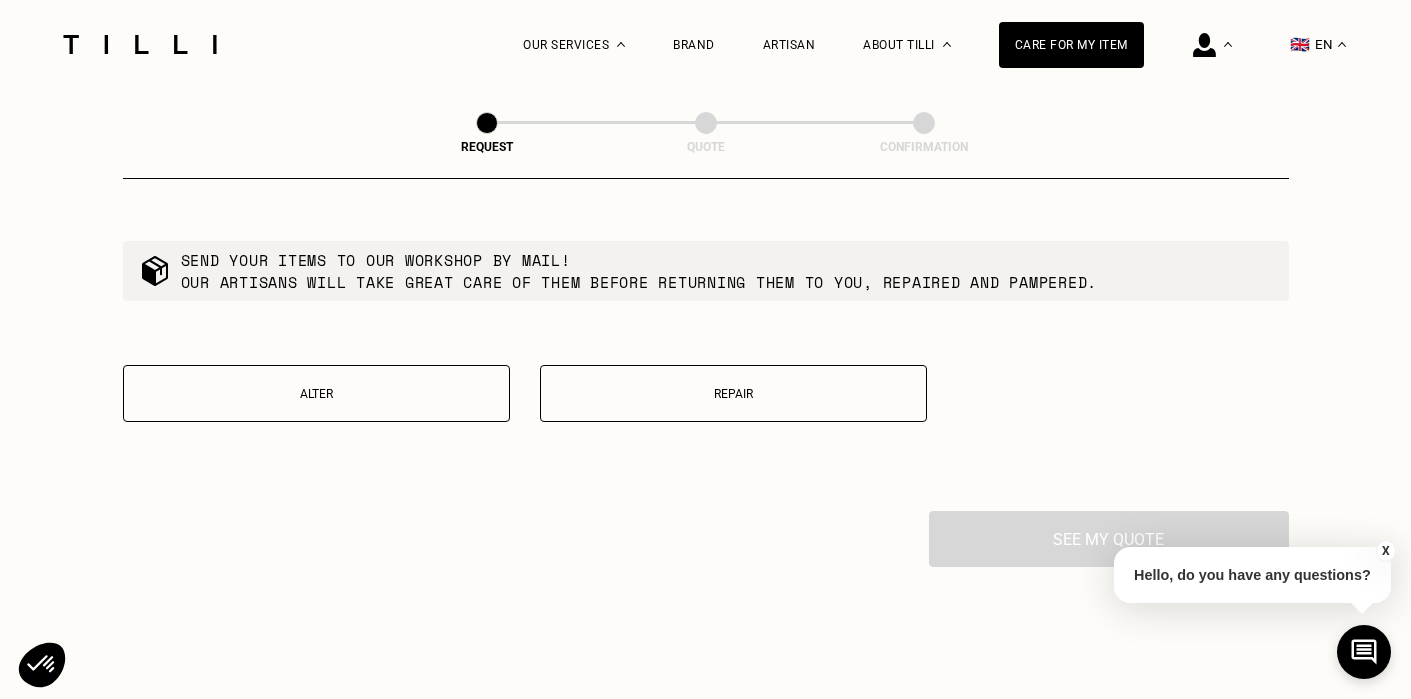 scroll, scrollTop: 3404, scrollLeft: 0, axis: vertical 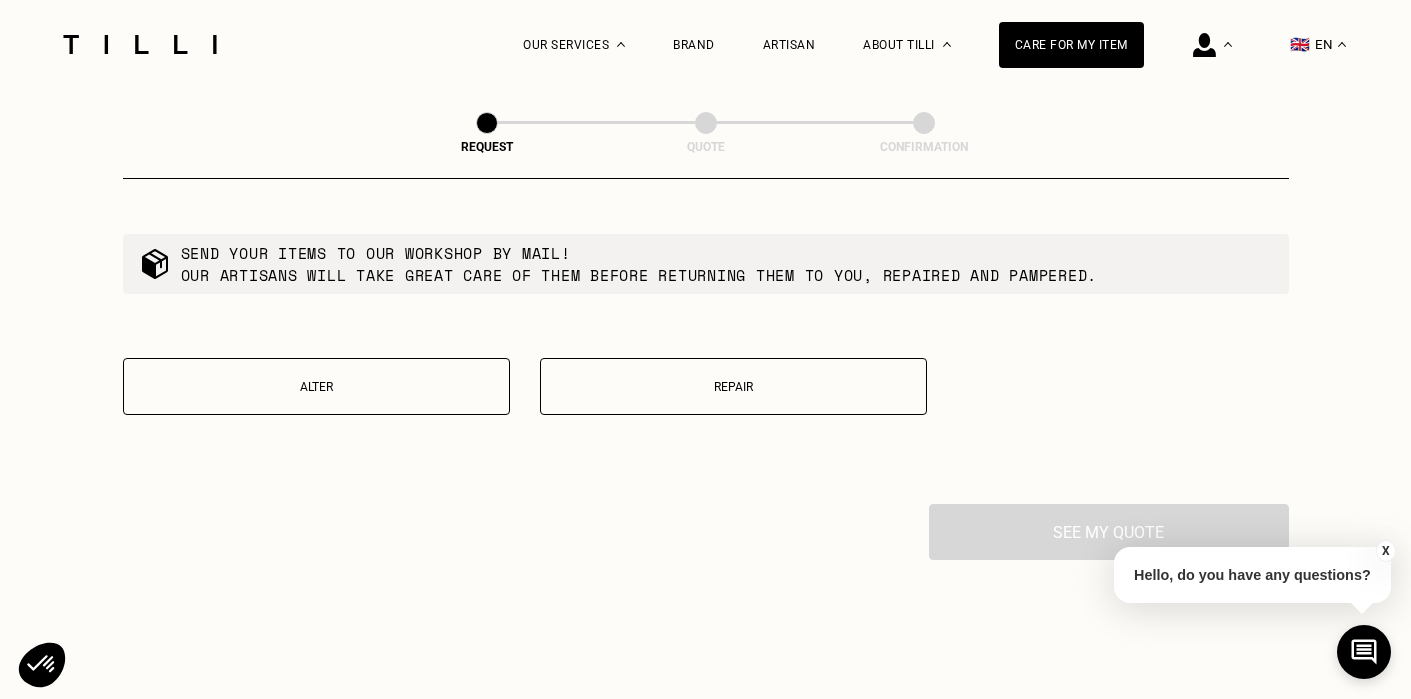 click on "Repair" at bounding box center (733, 387) 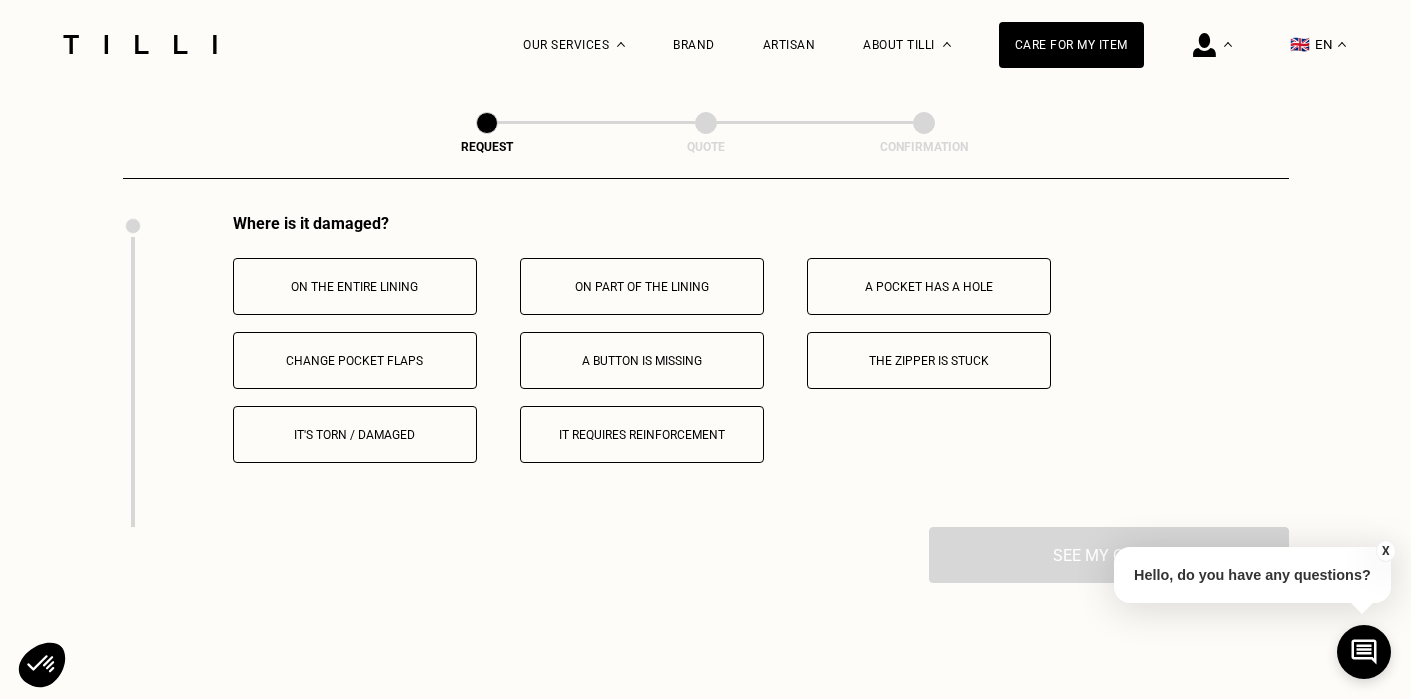 scroll, scrollTop: 3662, scrollLeft: 0, axis: vertical 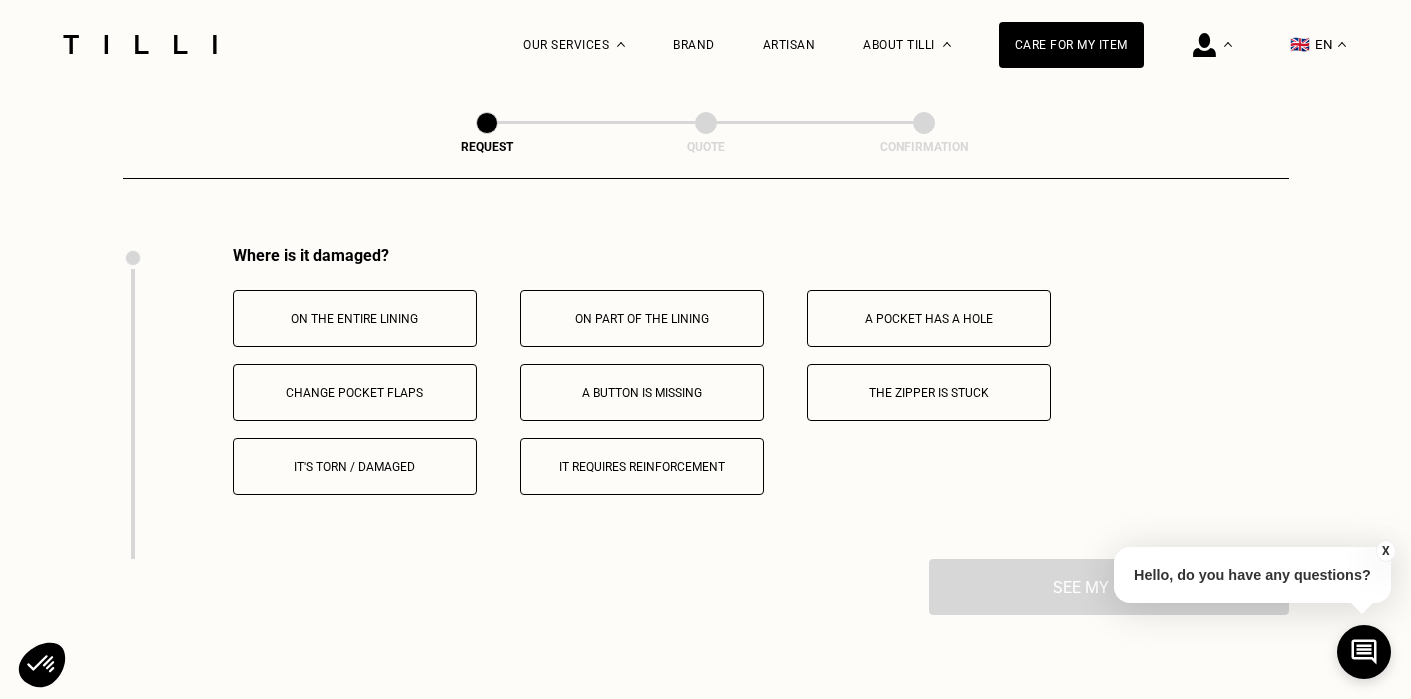 click on "It's torn / damaged" at bounding box center (355, 466) 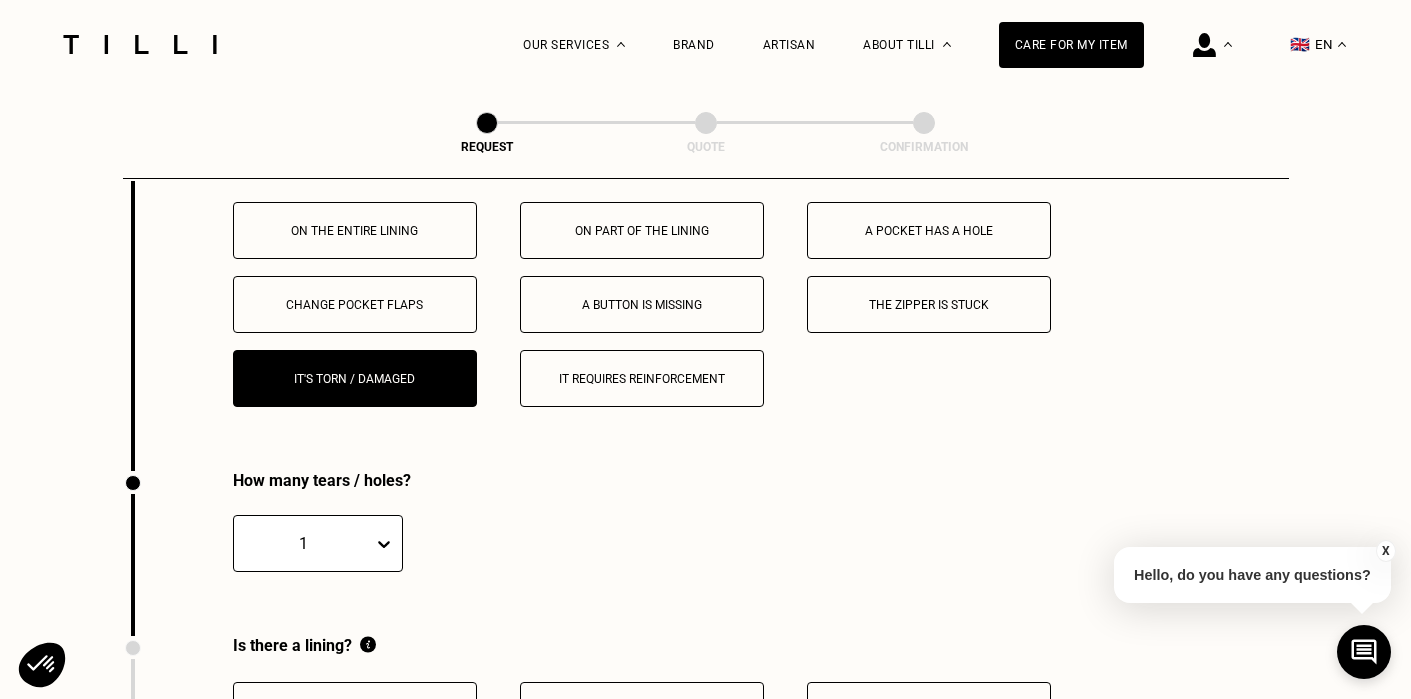 scroll, scrollTop: 3729, scrollLeft: 0, axis: vertical 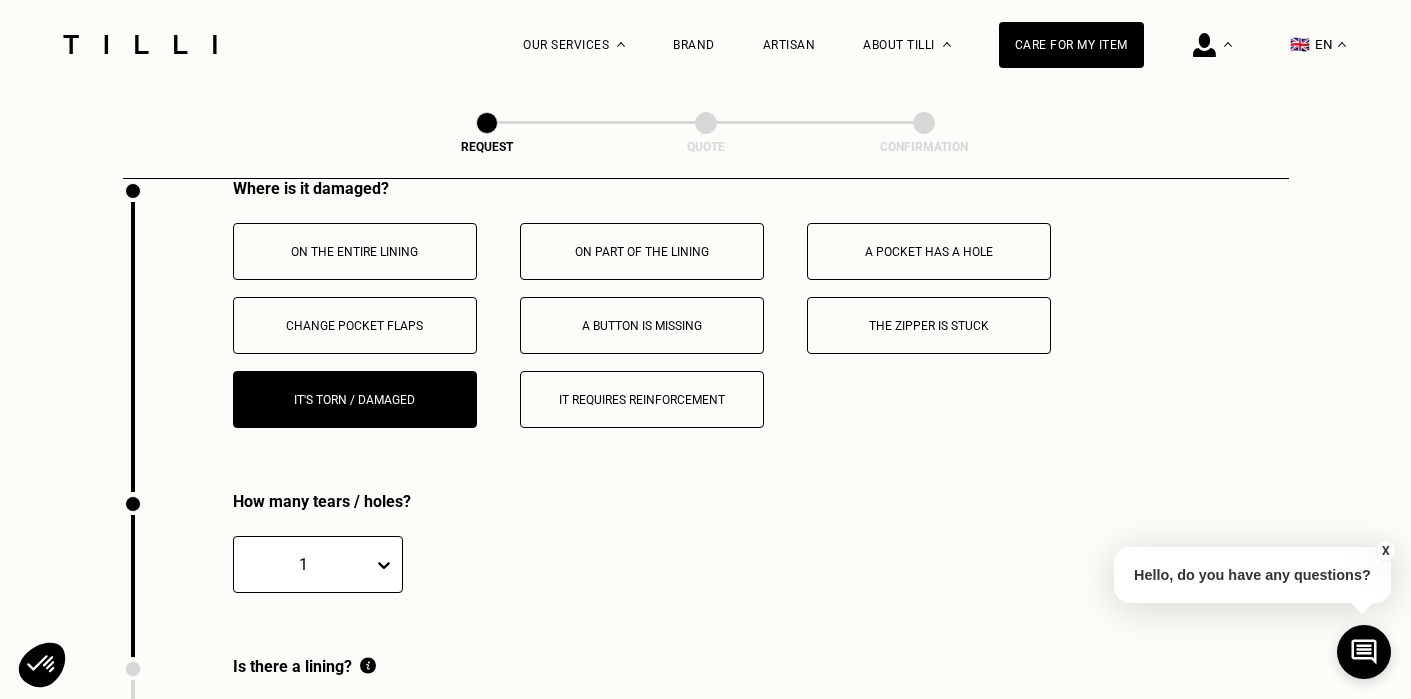 click on "The zipper is stuck" at bounding box center [929, 326] 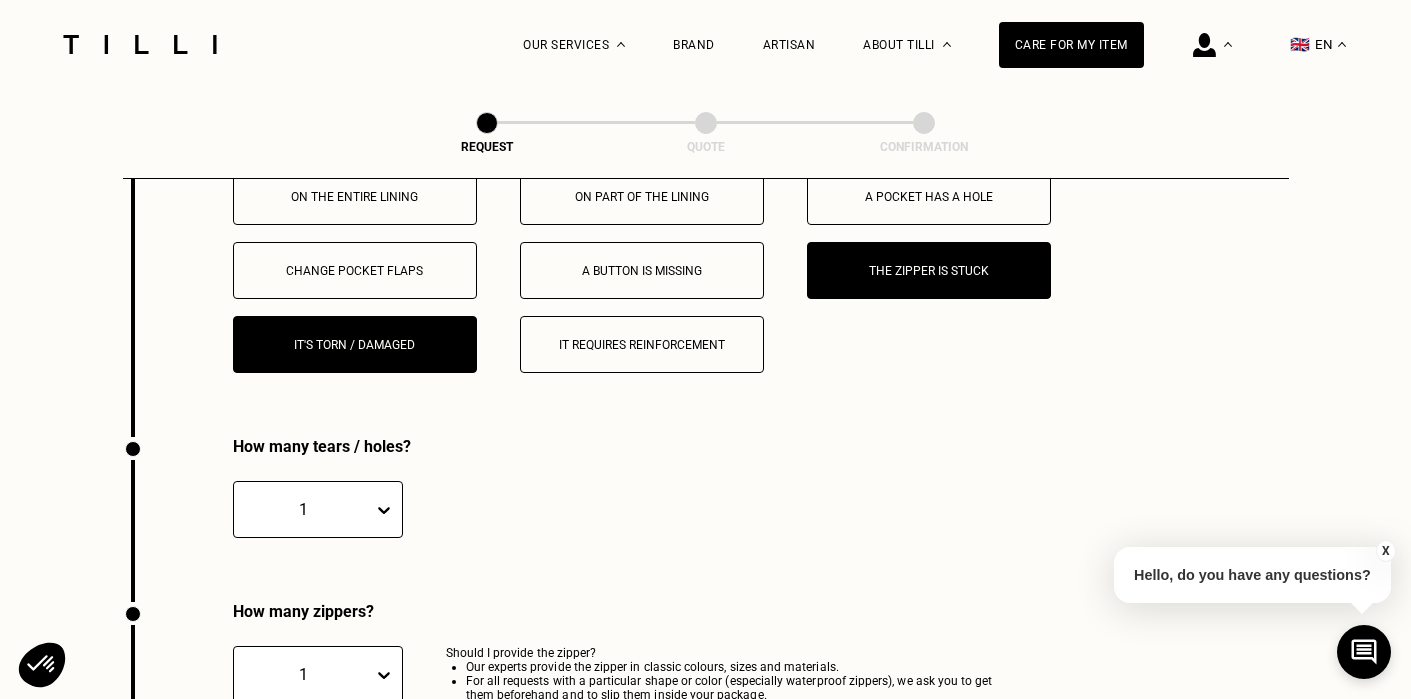 scroll, scrollTop: 3736, scrollLeft: 0, axis: vertical 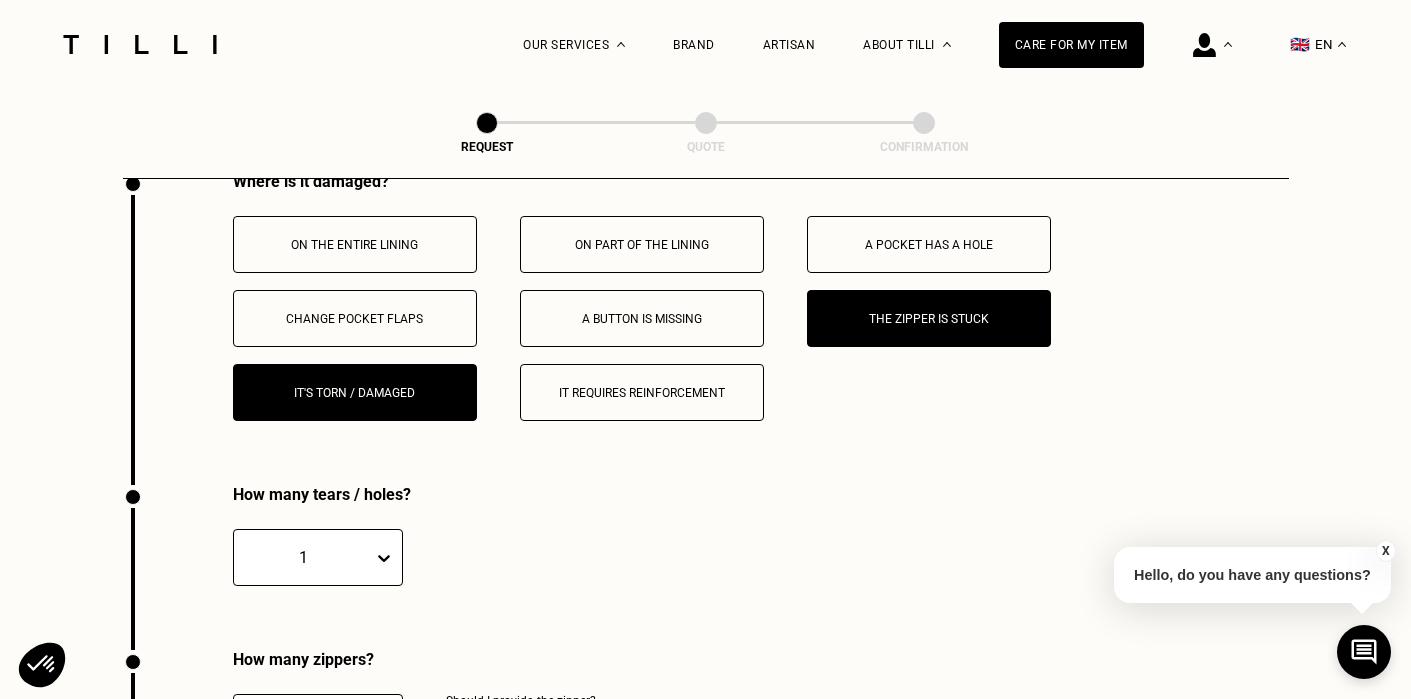 click on "It's torn / damaged" at bounding box center [355, 392] 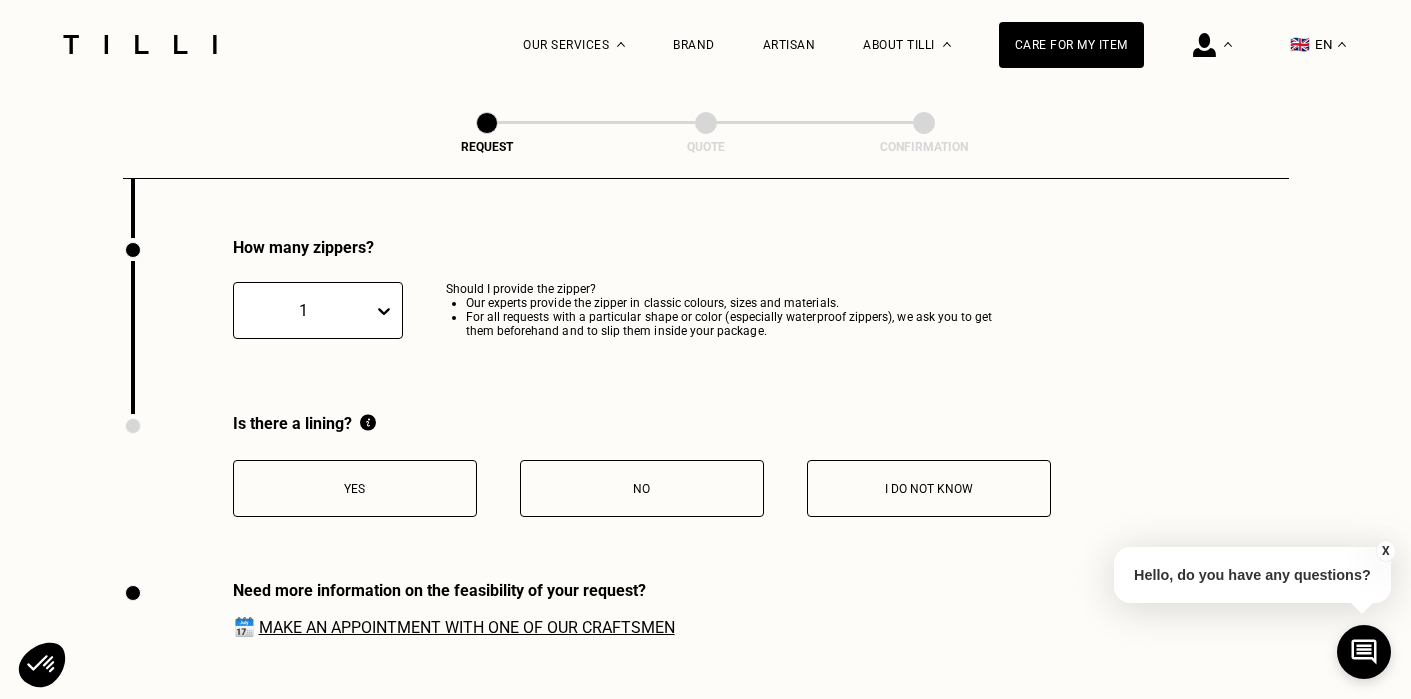 scroll, scrollTop: 4004, scrollLeft: 0, axis: vertical 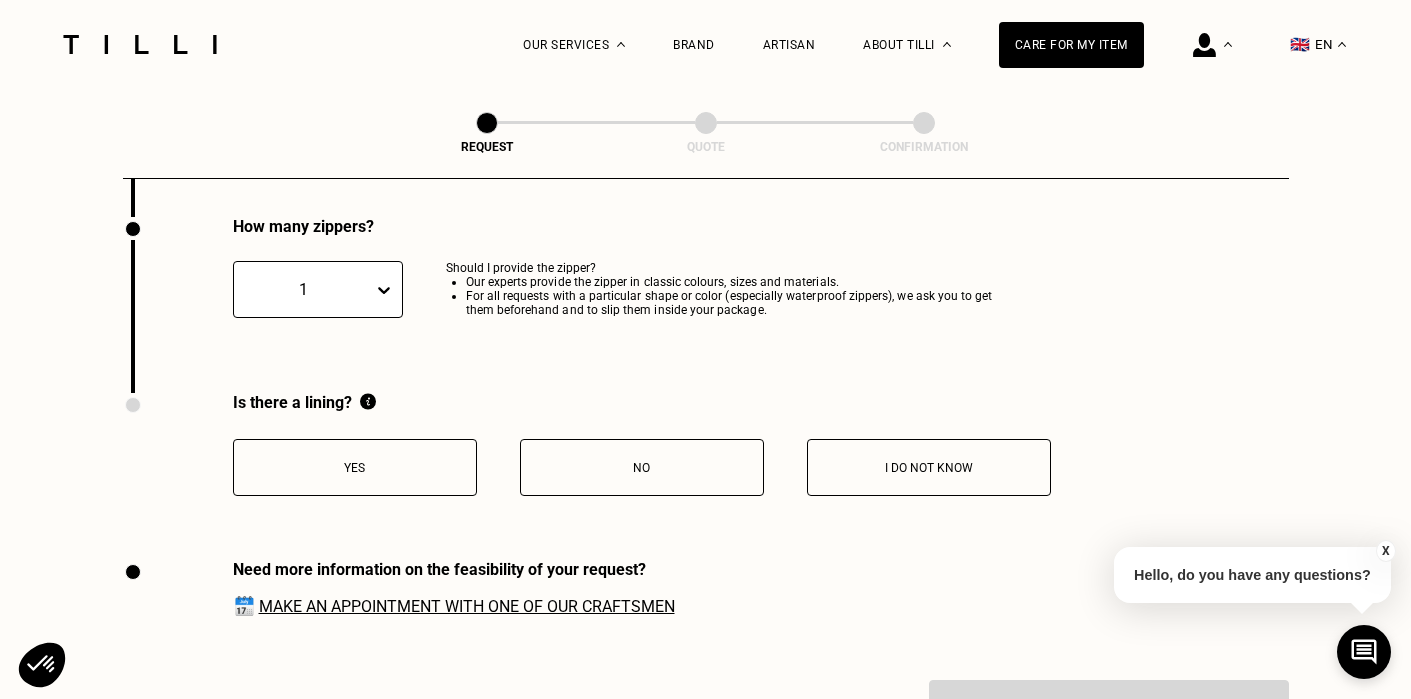 click on "Yes" at bounding box center [355, 468] 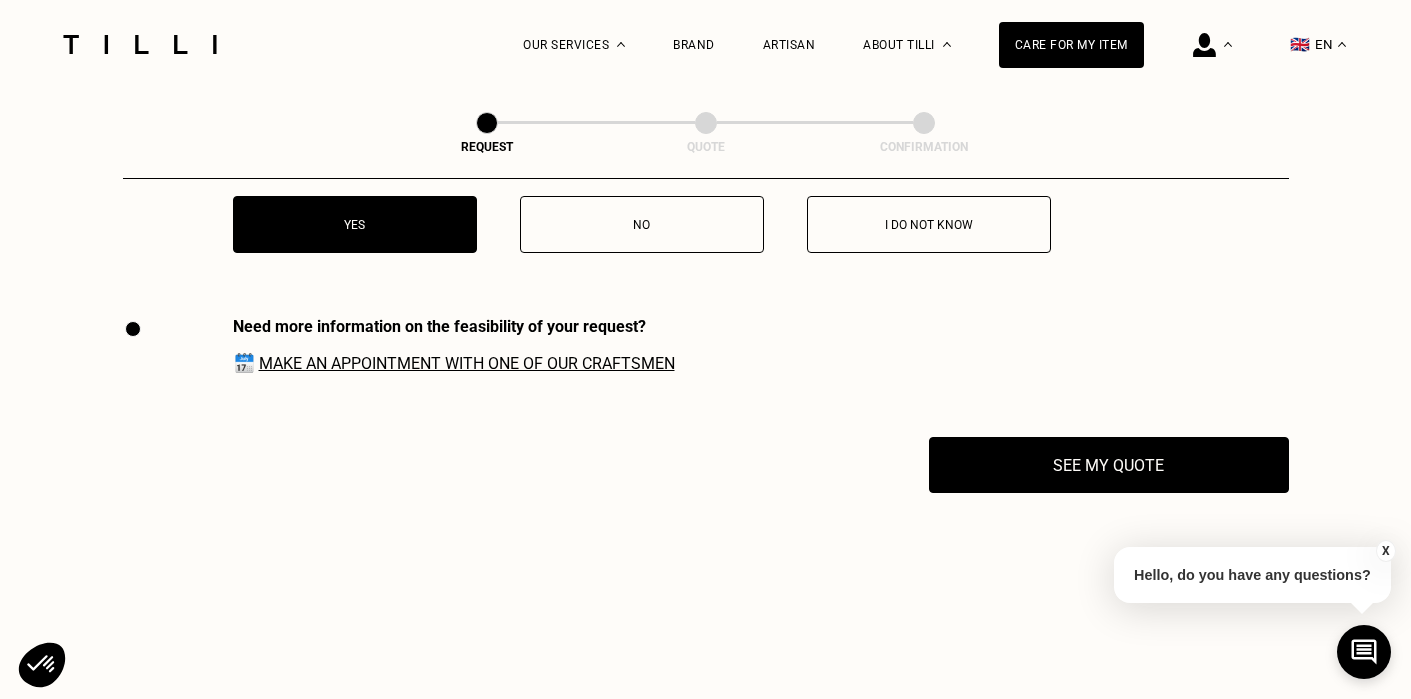 scroll, scrollTop: 4254, scrollLeft: 0, axis: vertical 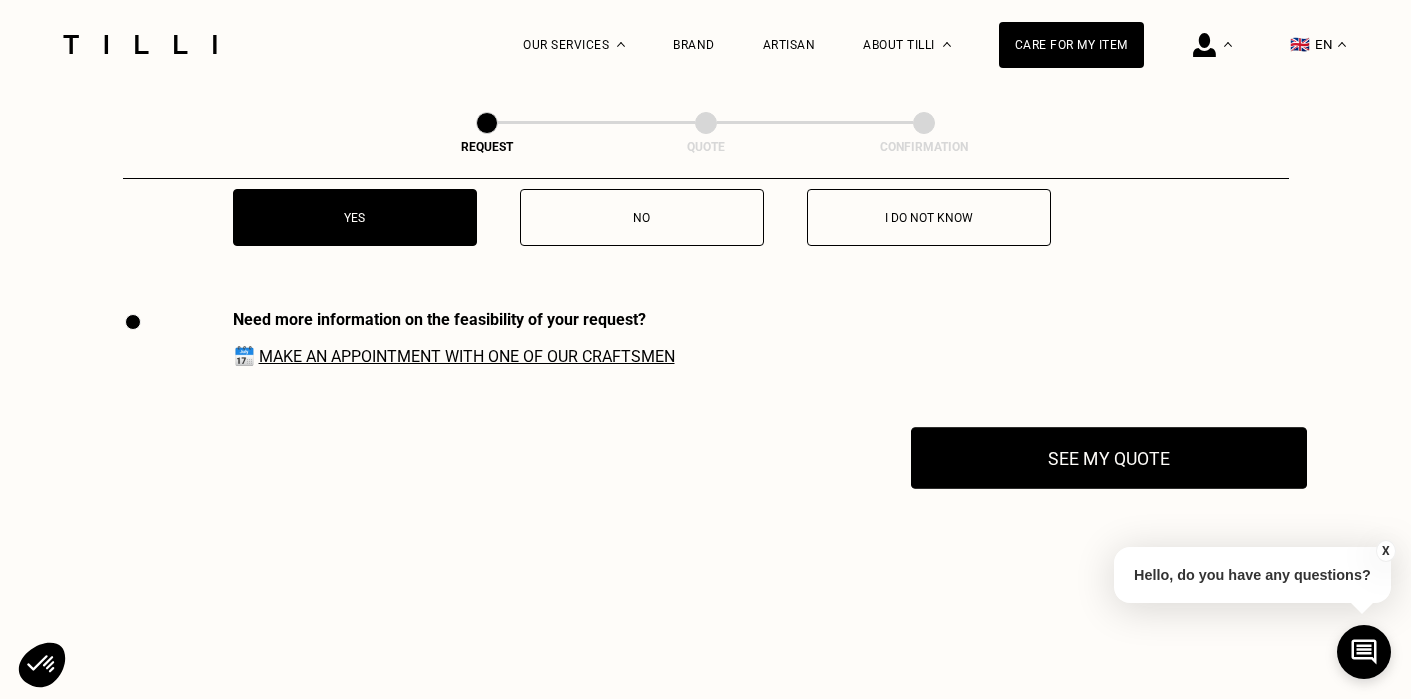 click on "See my quote" at bounding box center (1109, 458) 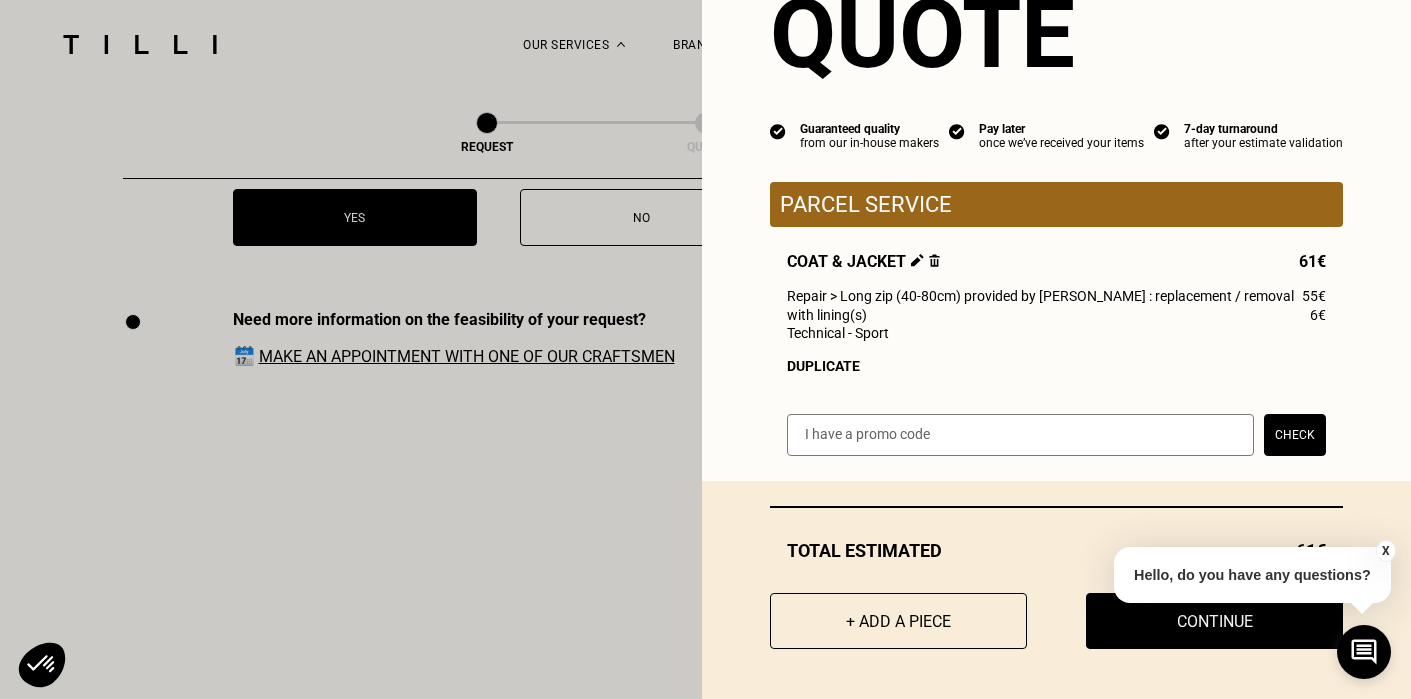scroll, scrollTop: 86, scrollLeft: 0, axis: vertical 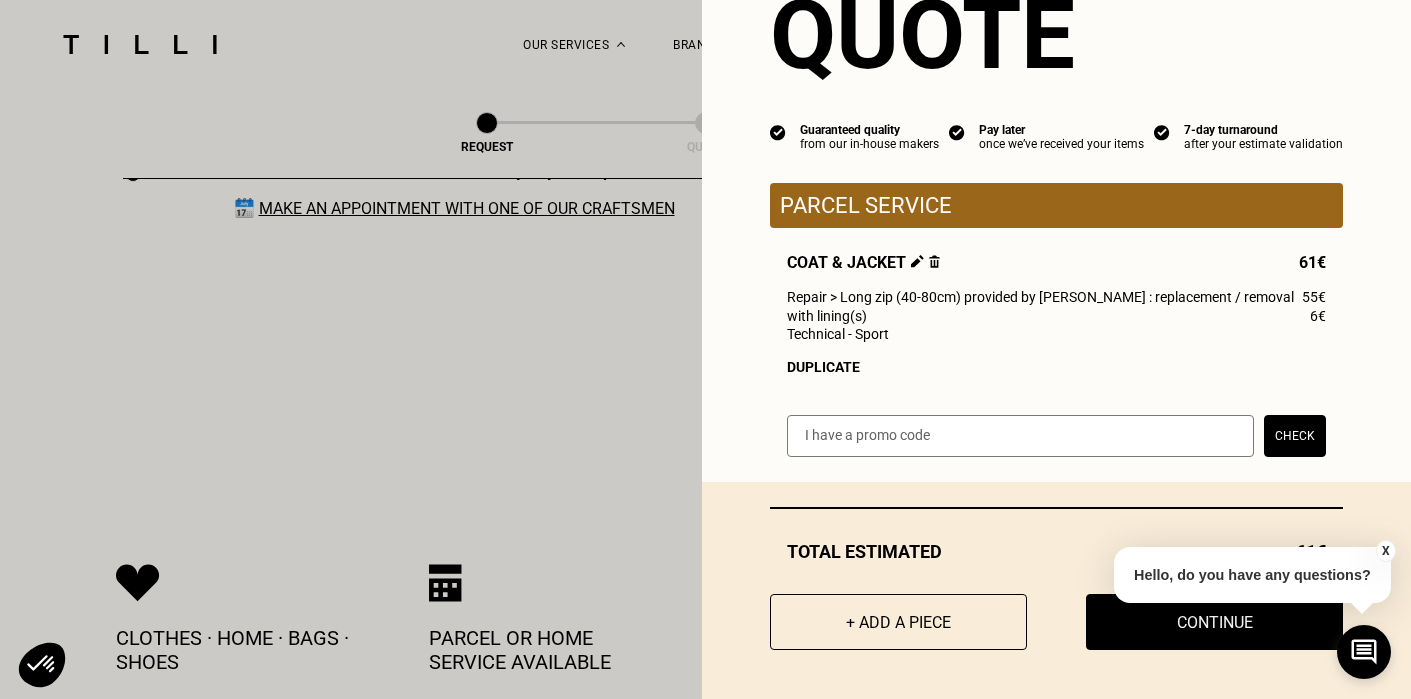 click at bounding box center [1020, 436] 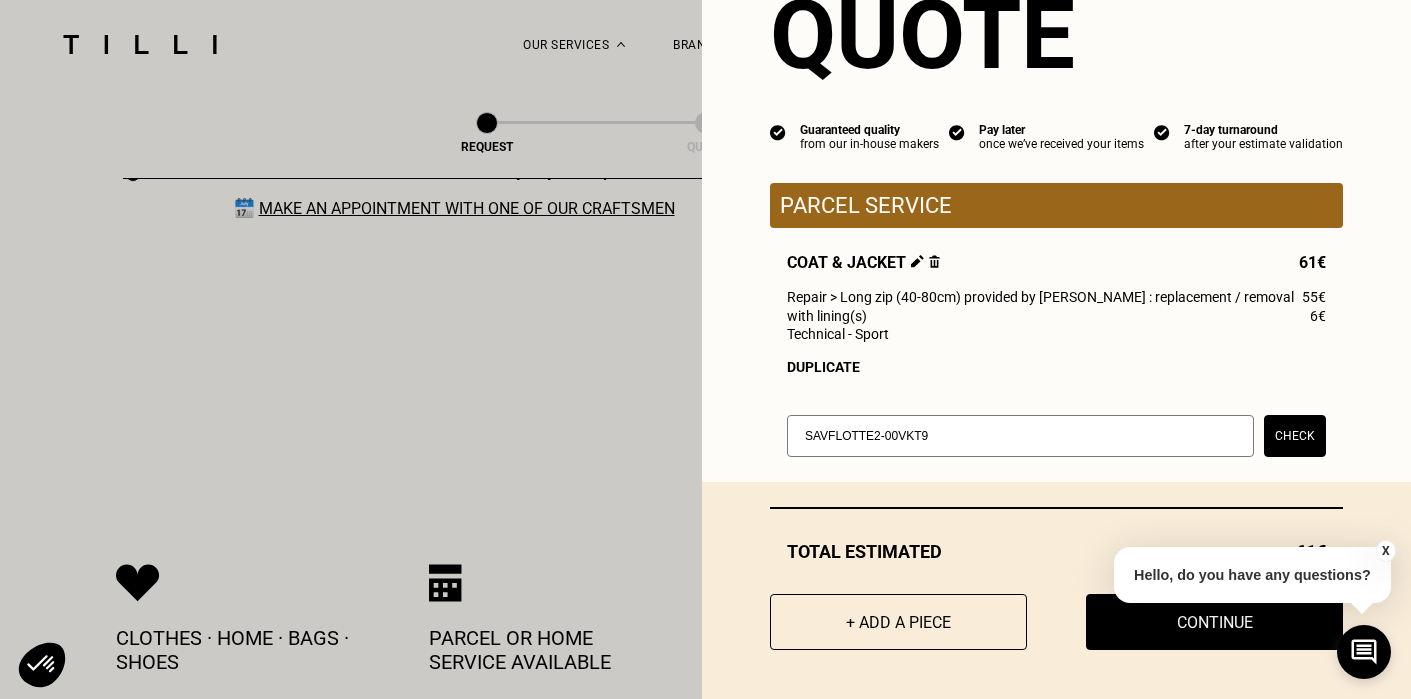type on "SAVFLOTTE2-00VKT9" 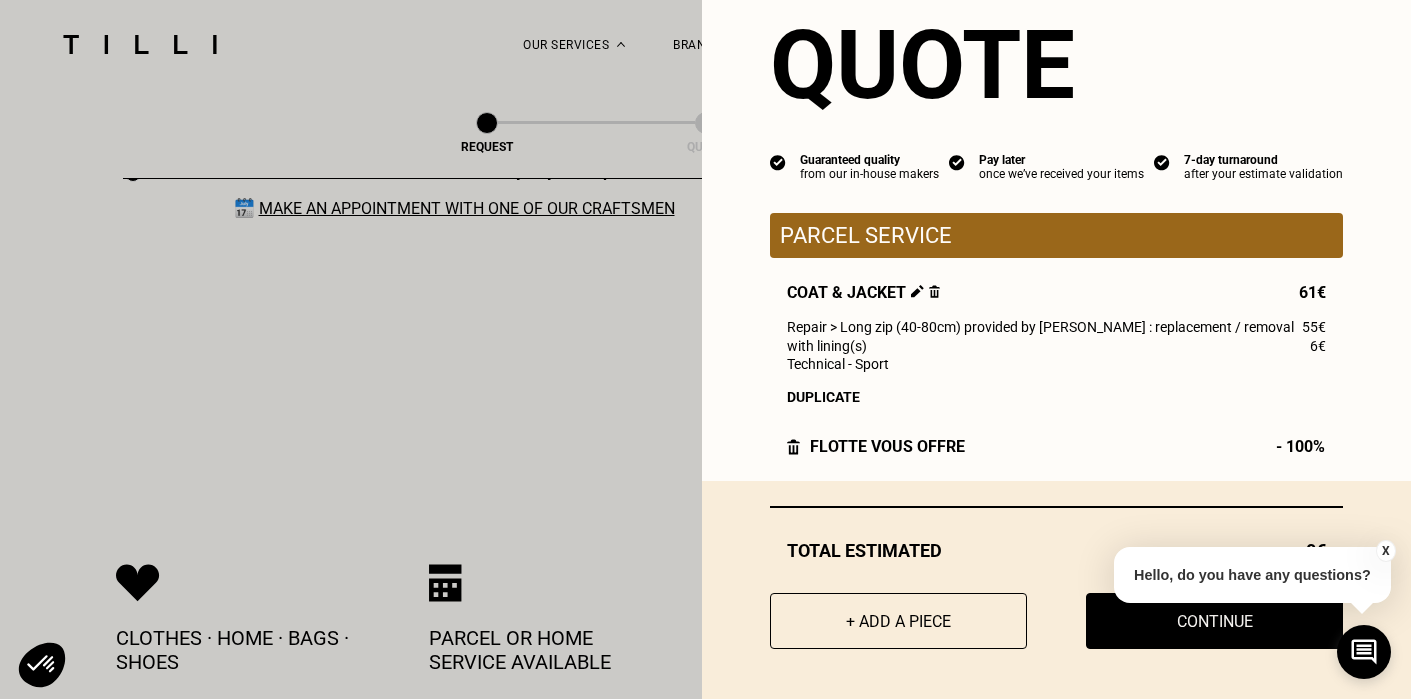 scroll, scrollTop: 54, scrollLeft: 0, axis: vertical 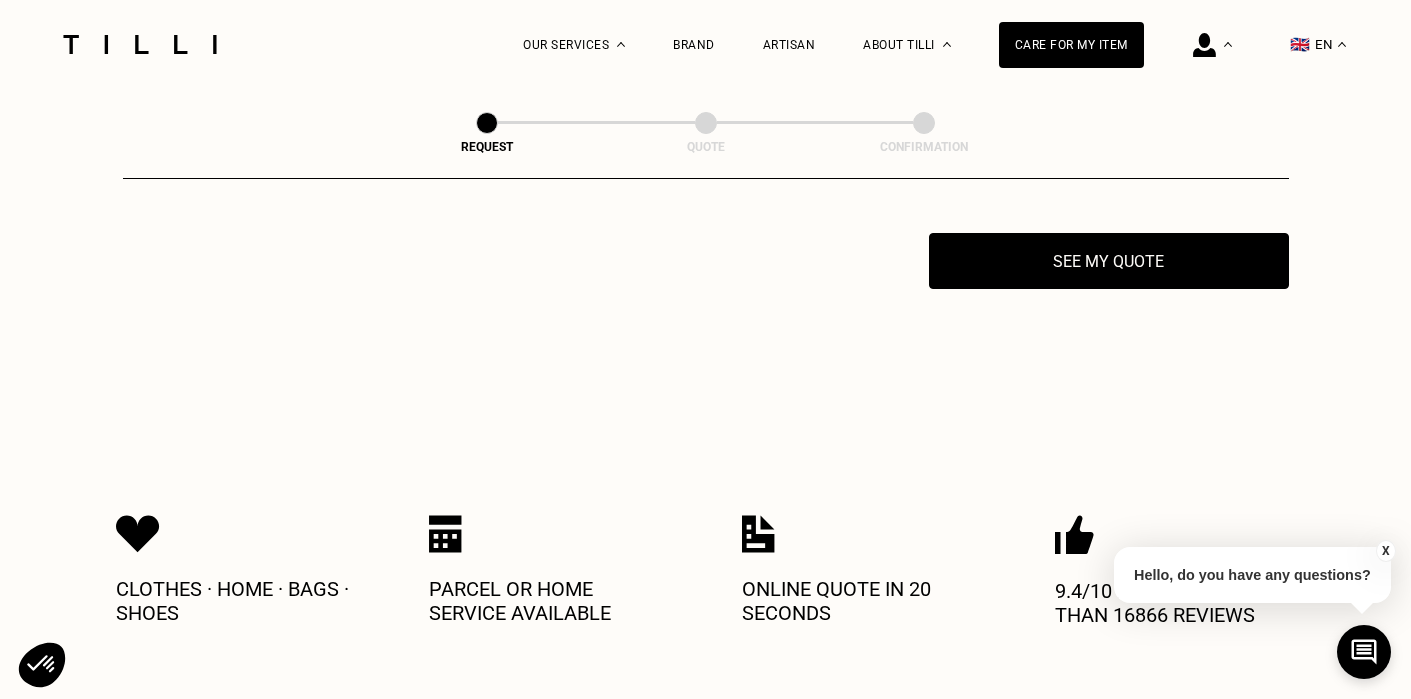 click on "X" at bounding box center [1386, 551] 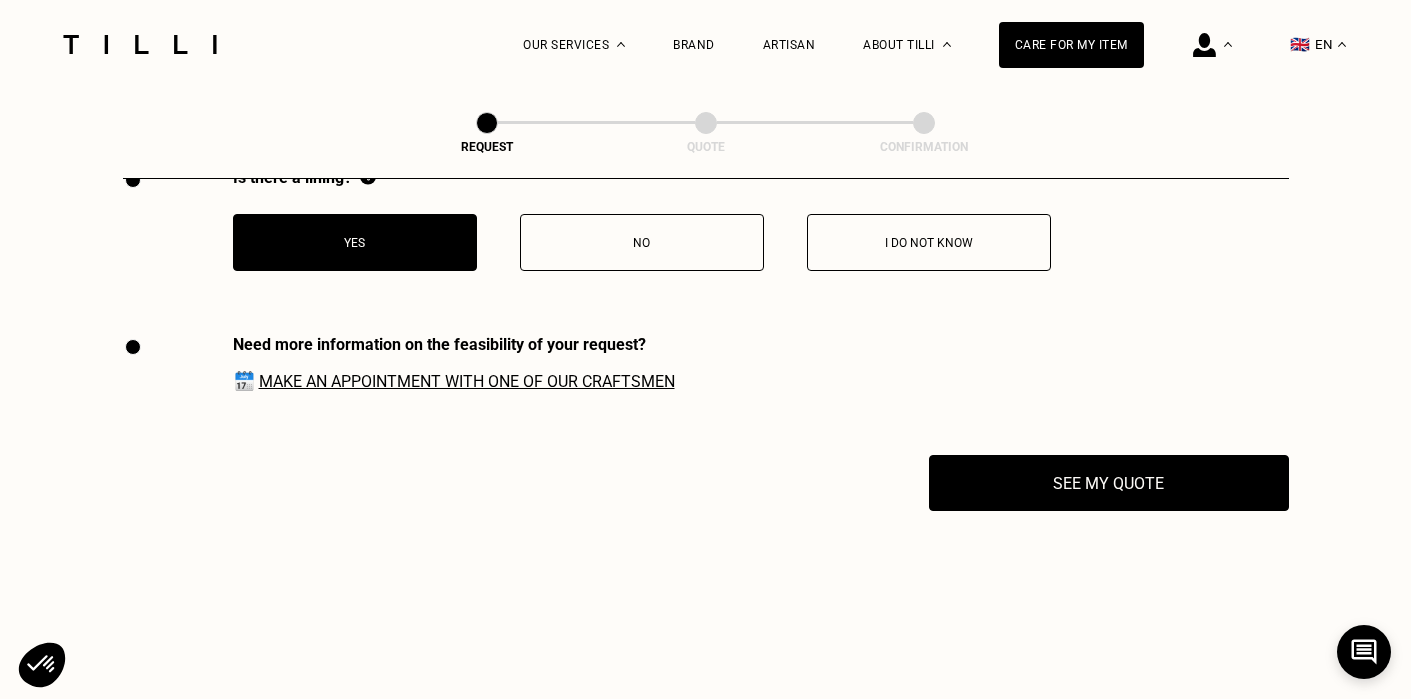 scroll, scrollTop: 4224, scrollLeft: 0, axis: vertical 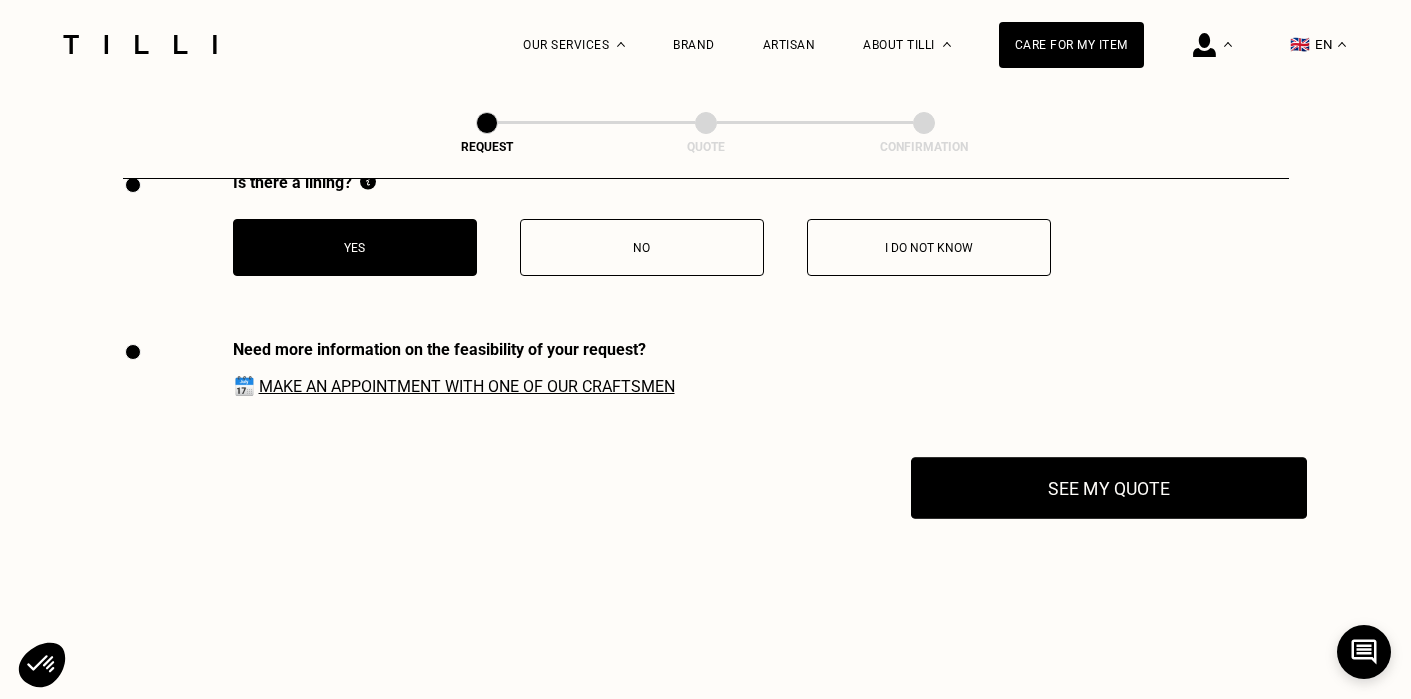 click on "See my quote" at bounding box center (1109, 488) 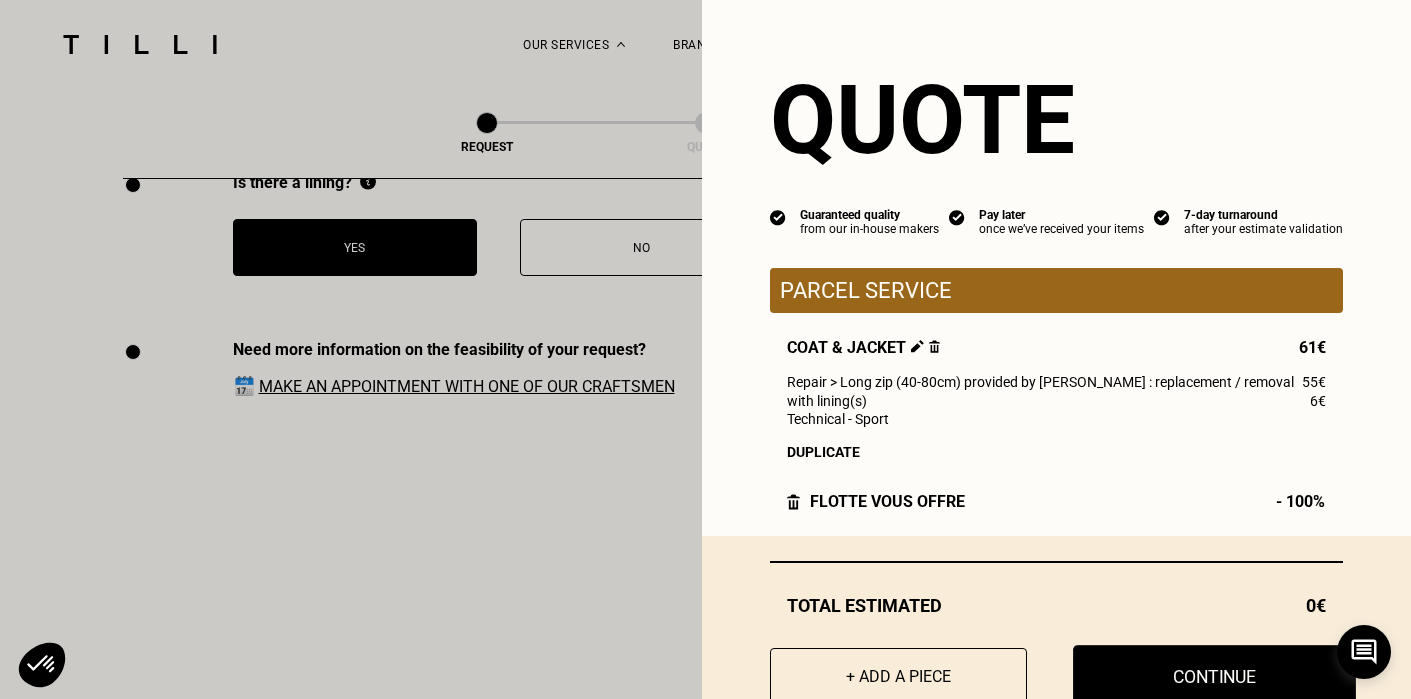 click on "Continue" at bounding box center (1214, 676) 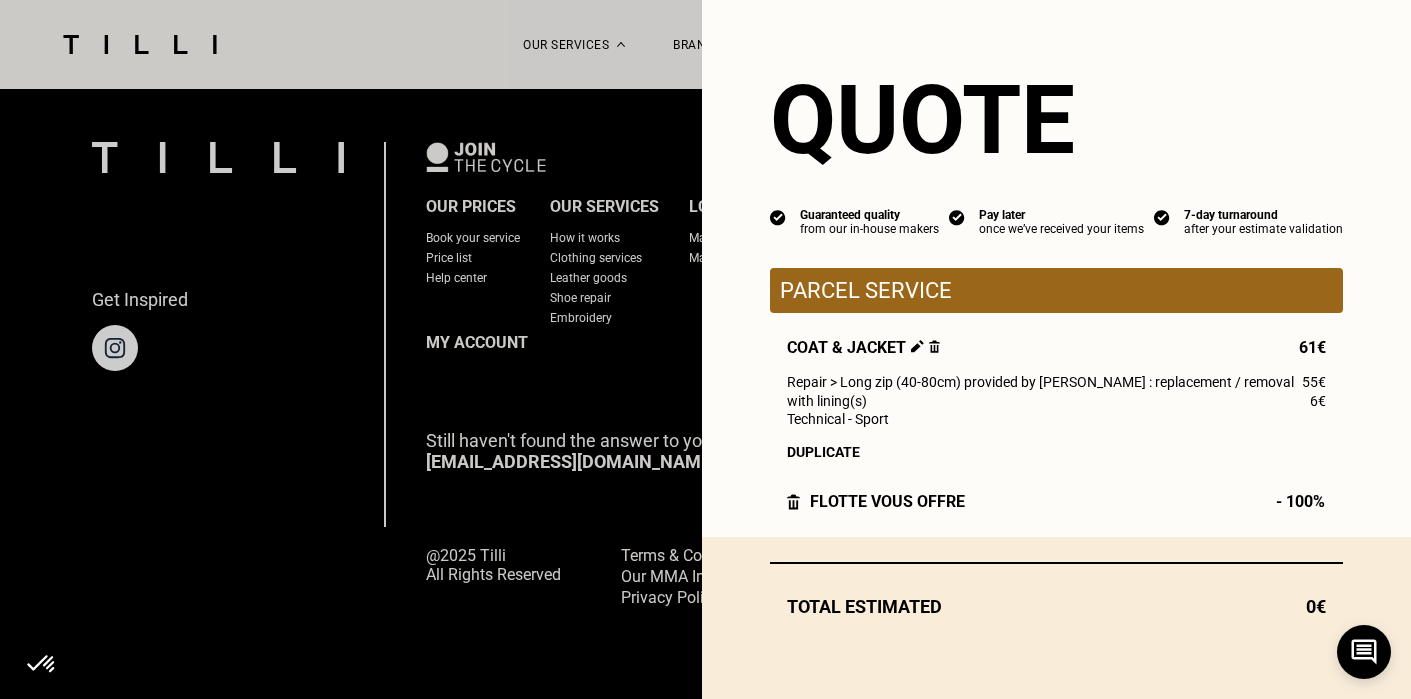 scroll, scrollTop: 1324, scrollLeft: 0, axis: vertical 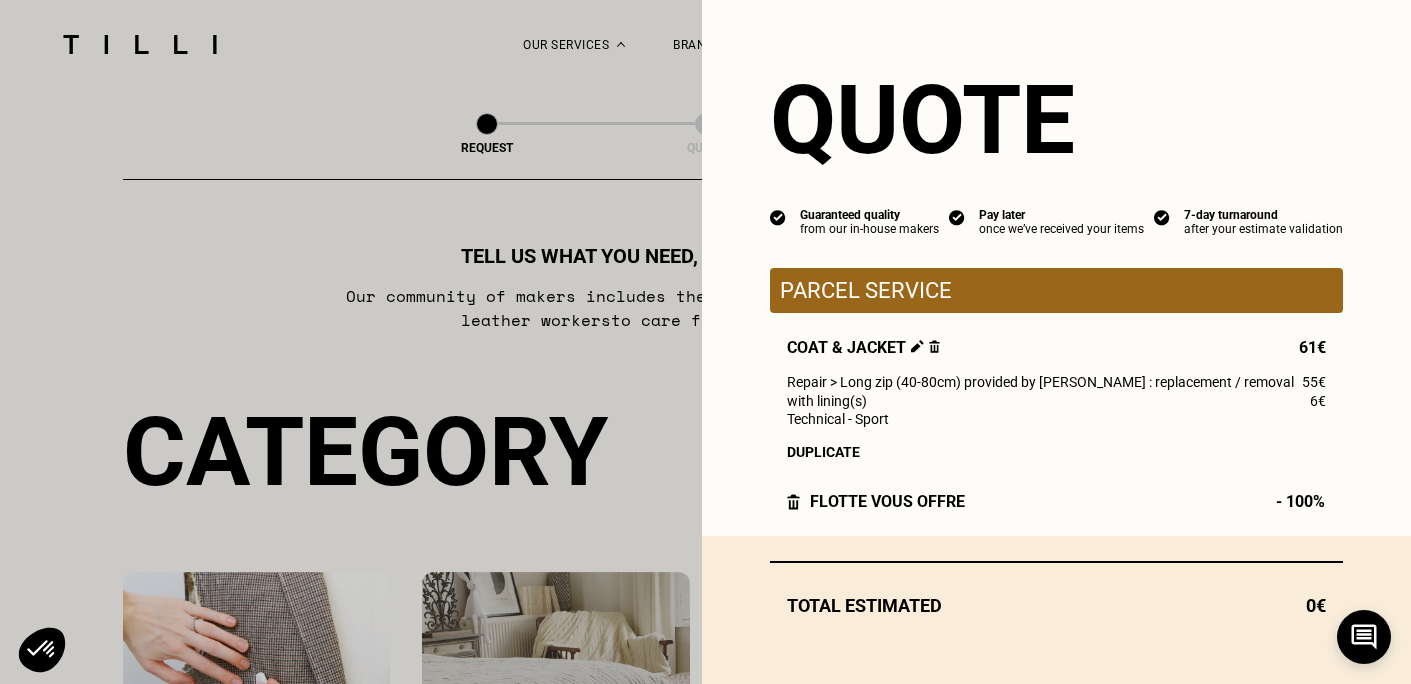 select on "BE" 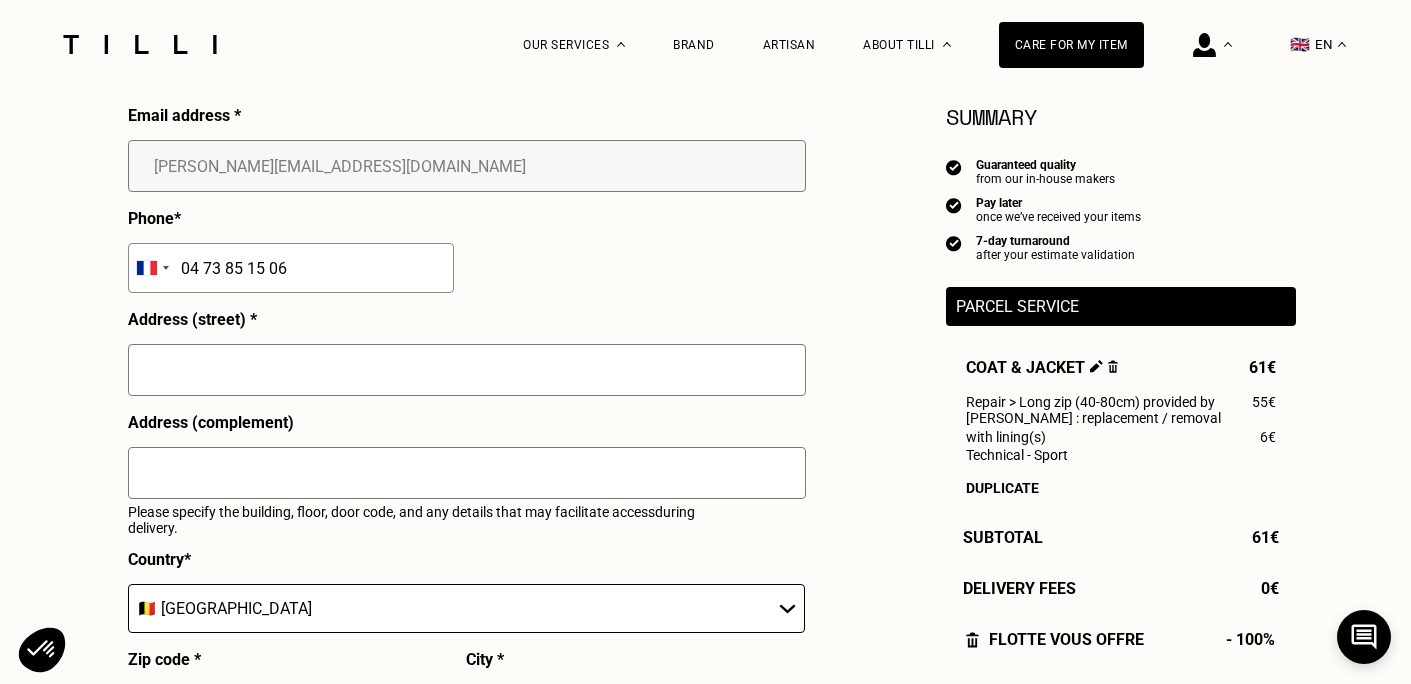 scroll, scrollTop: 699, scrollLeft: 0, axis: vertical 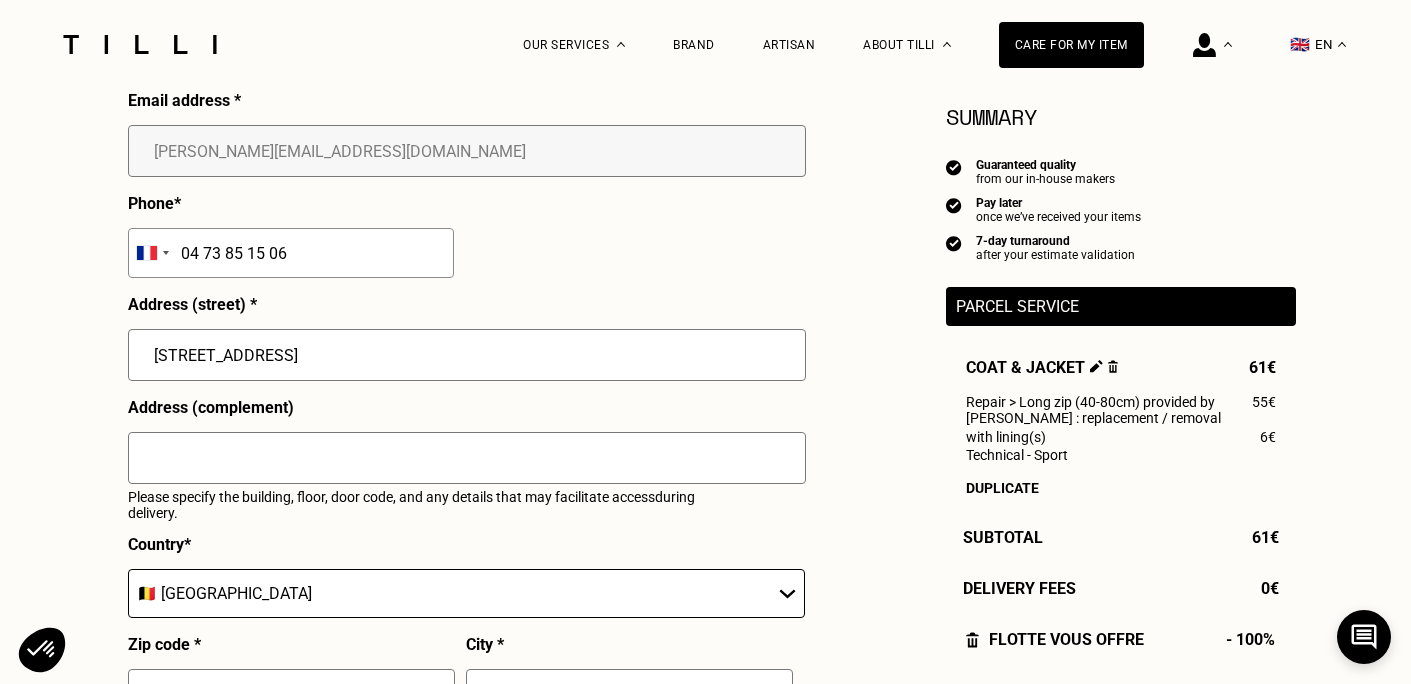 type on "[STREET_ADDRESS]" 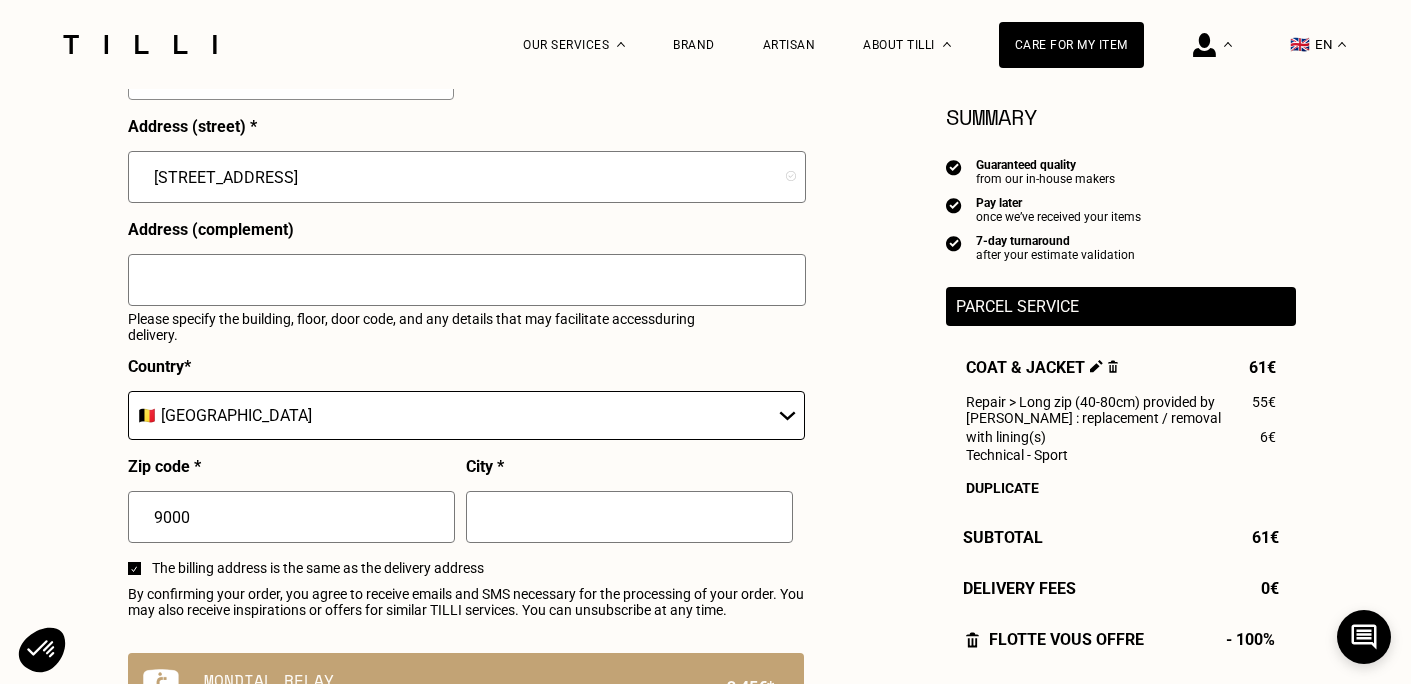 scroll, scrollTop: 904, scrollLeft: 0, axis: vertical 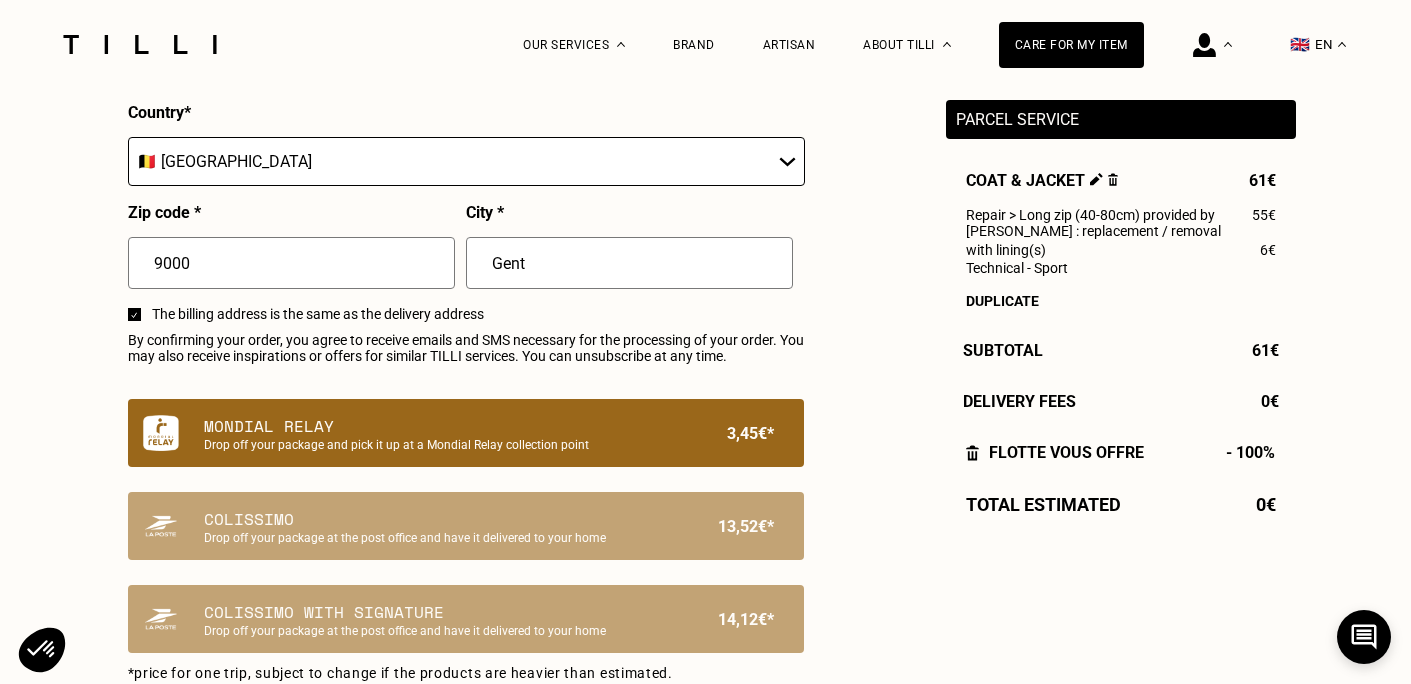 type on "Gent" 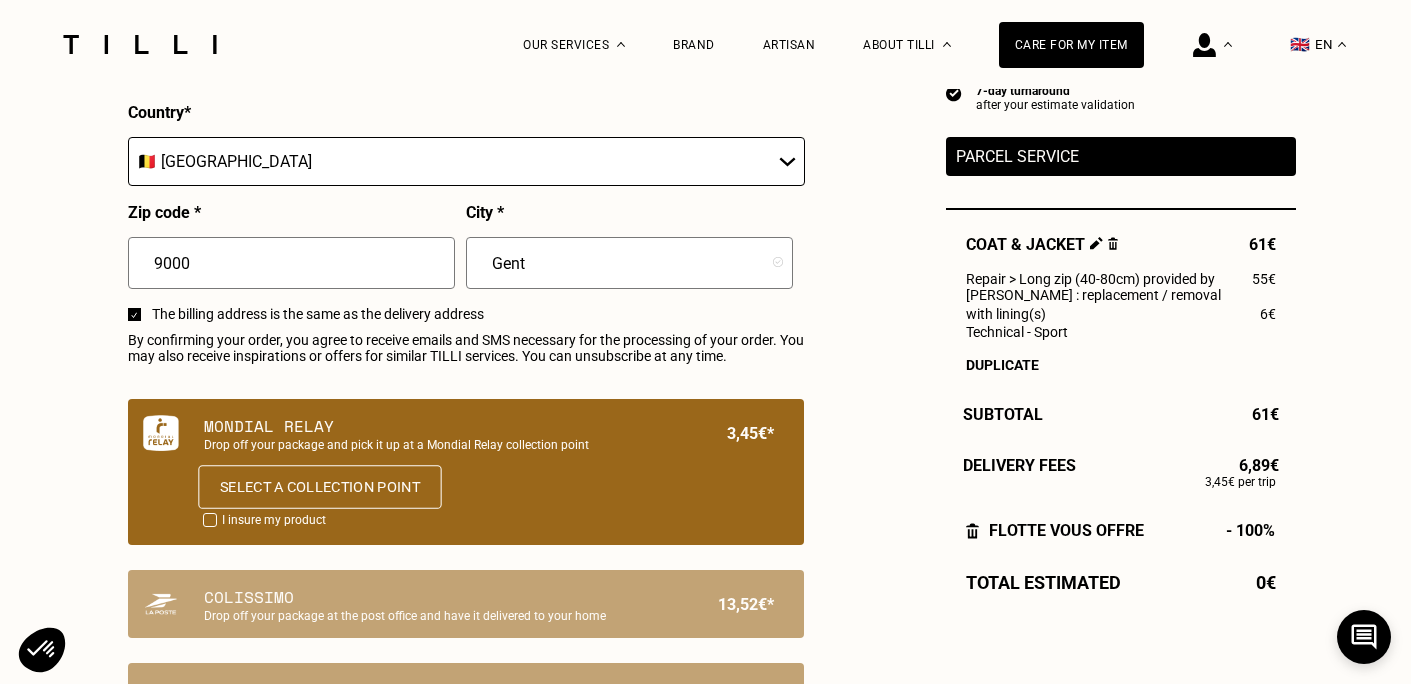 click on "Select a collection point" at bounding box center [319, 487] 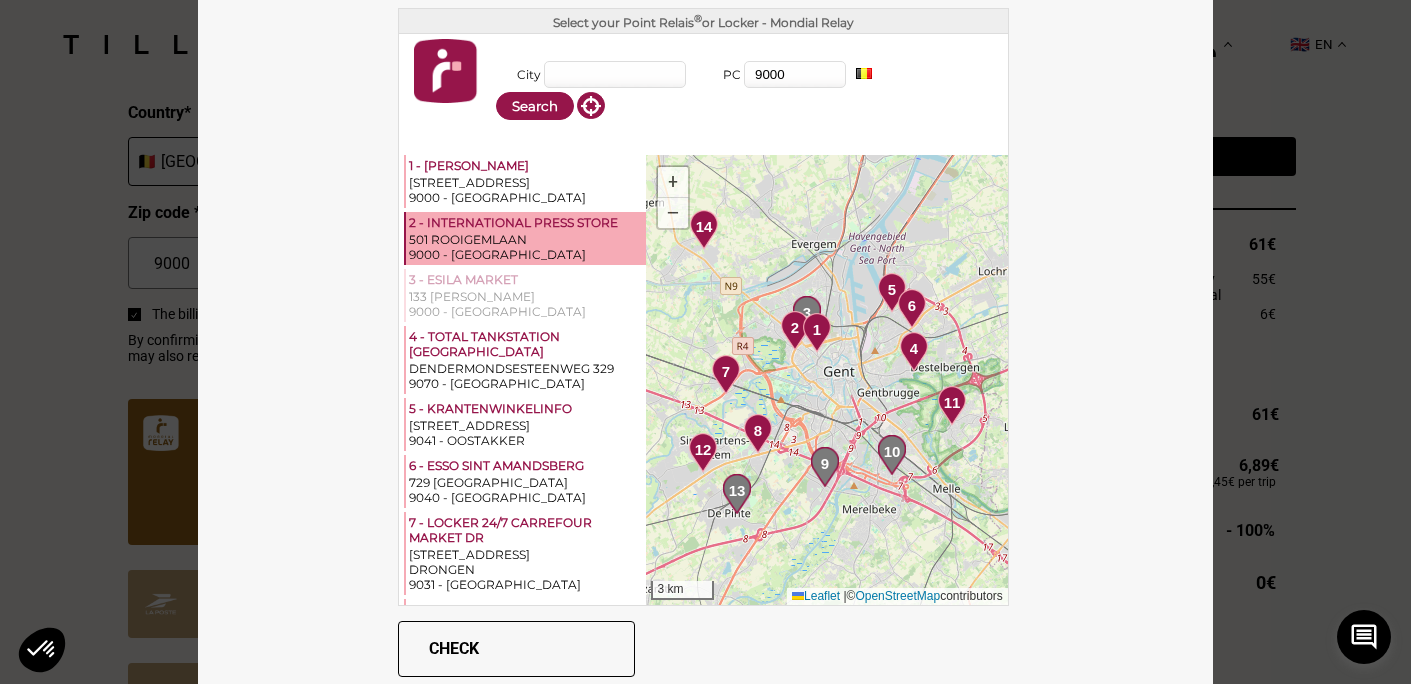 click on "2 - INTERNATIONAL PRESS STORE" at bounding box center [526, 223] 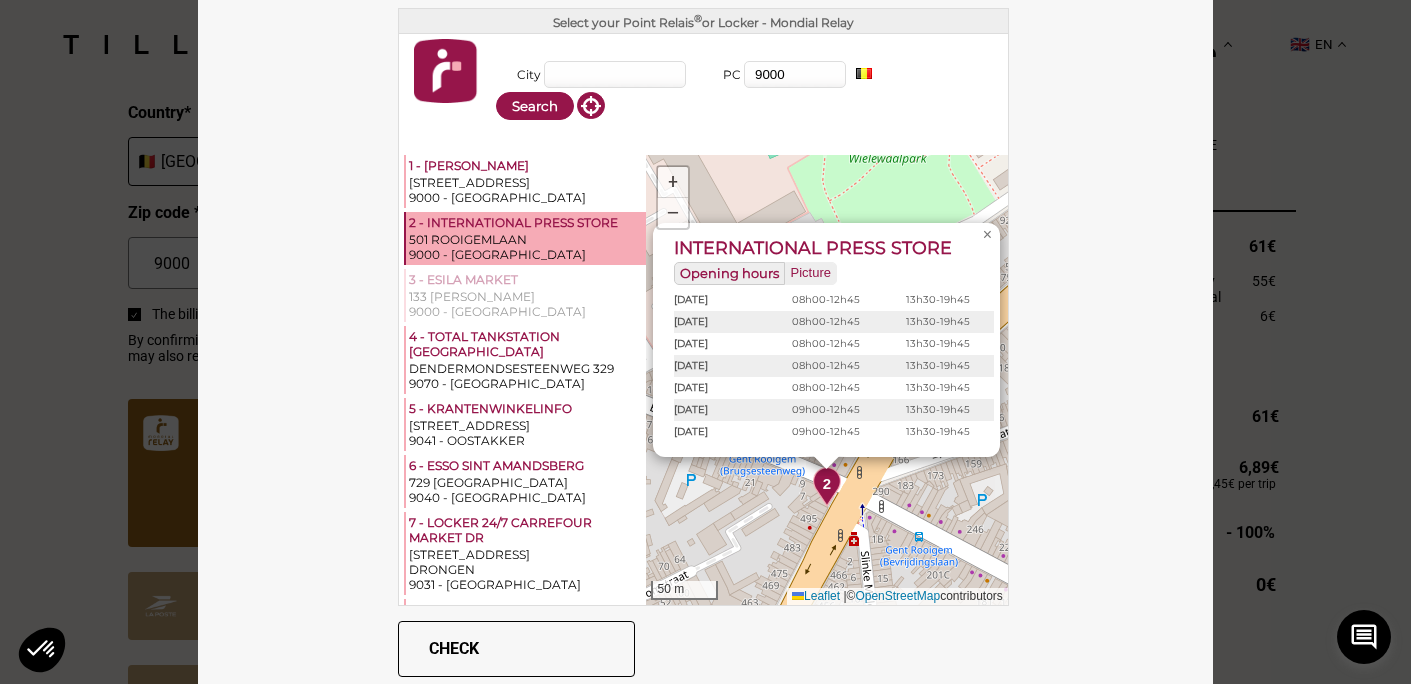 click on "Check" at bounding box center [516, 649] 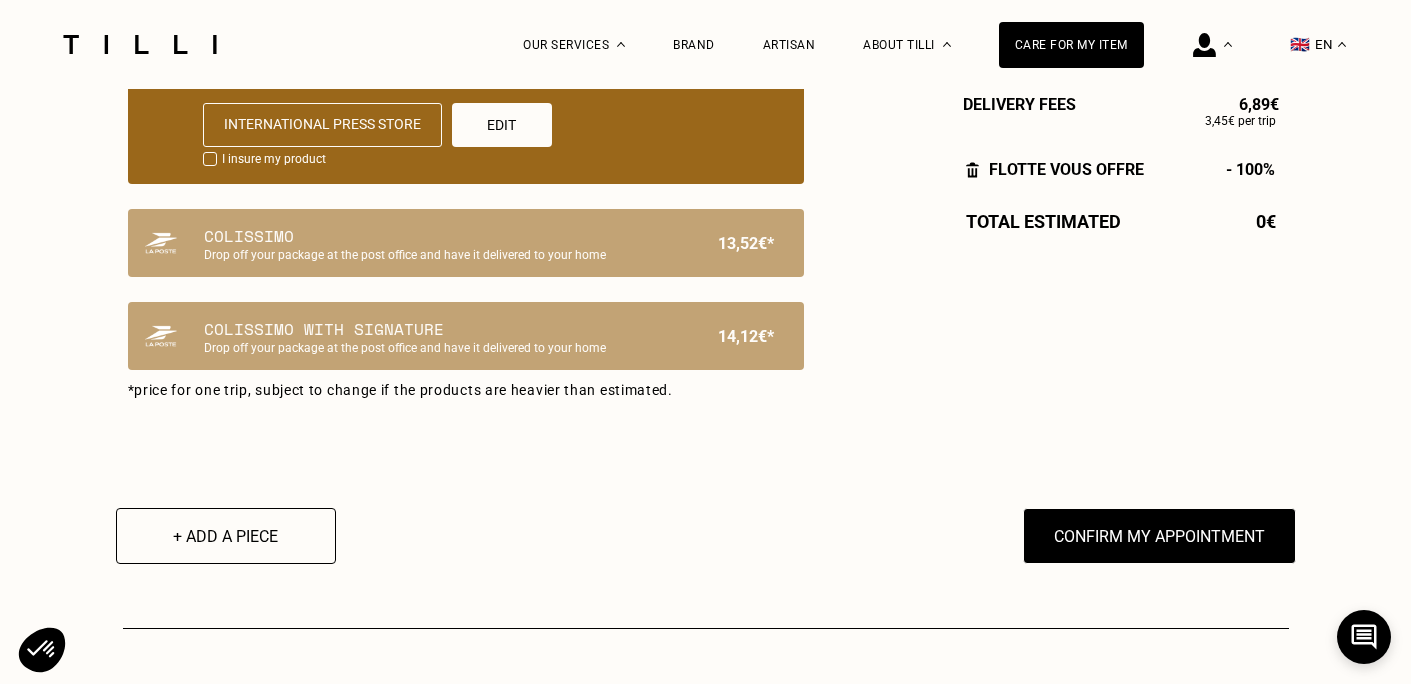 scroll, scrollTop: 1541, scrollLeft: 0, axis: vertical 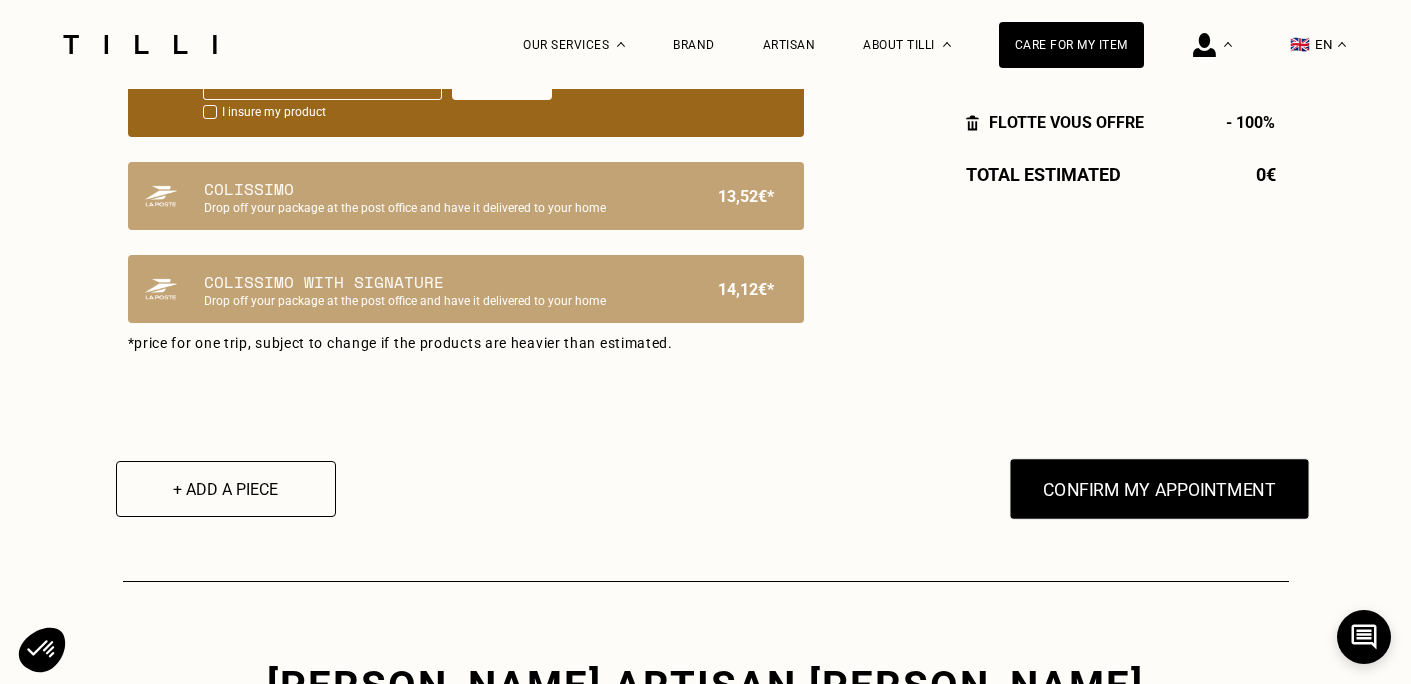 click on "Confirm my appointment" at bounding box center [1159, 489] 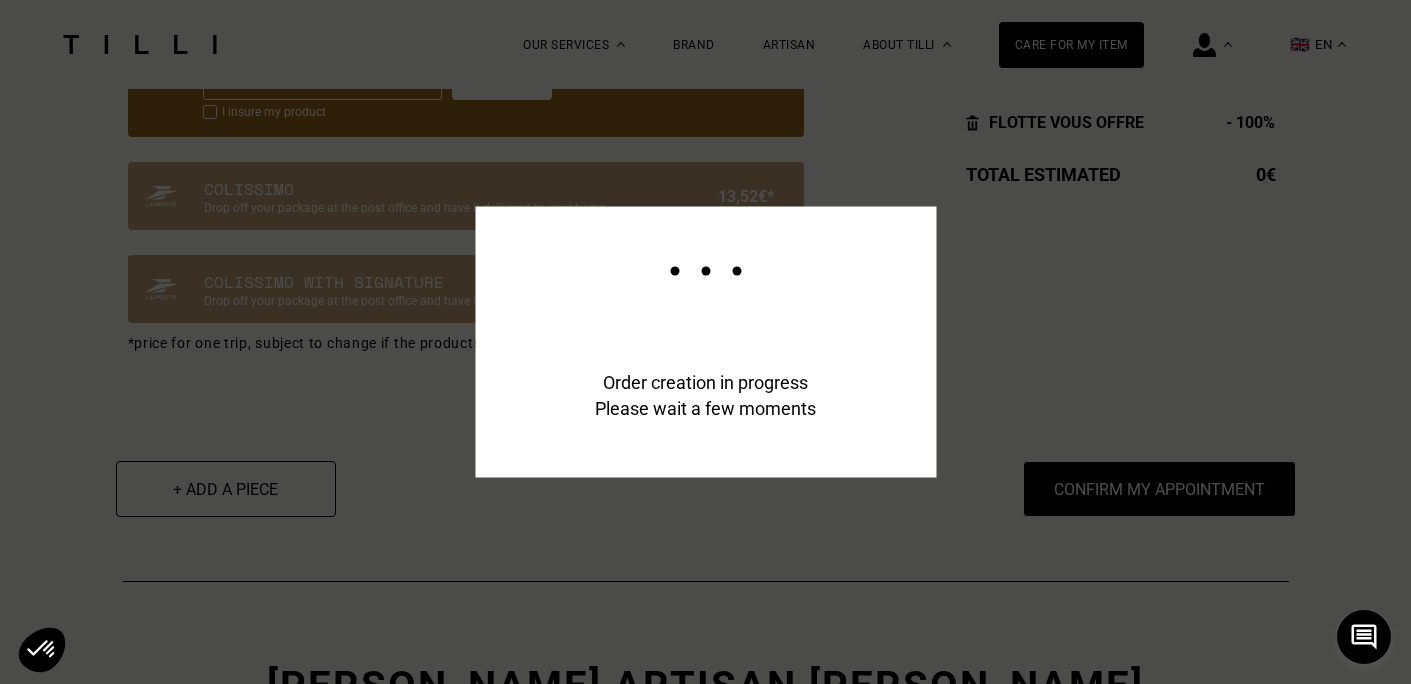 click on "Order creation in progress Please wait a few moments" at bounding box center [705, 705] 